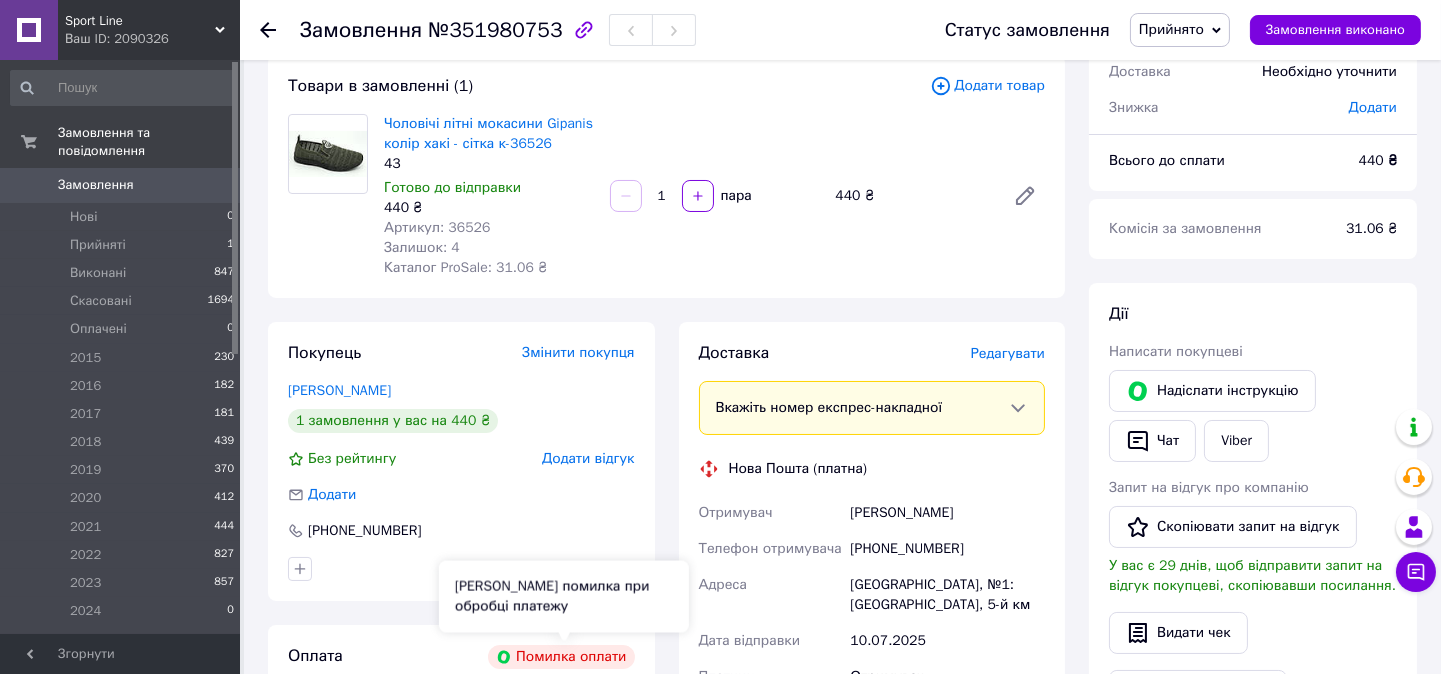 scroll, scrollTop: 0, scrollLeft: 0, axis: both 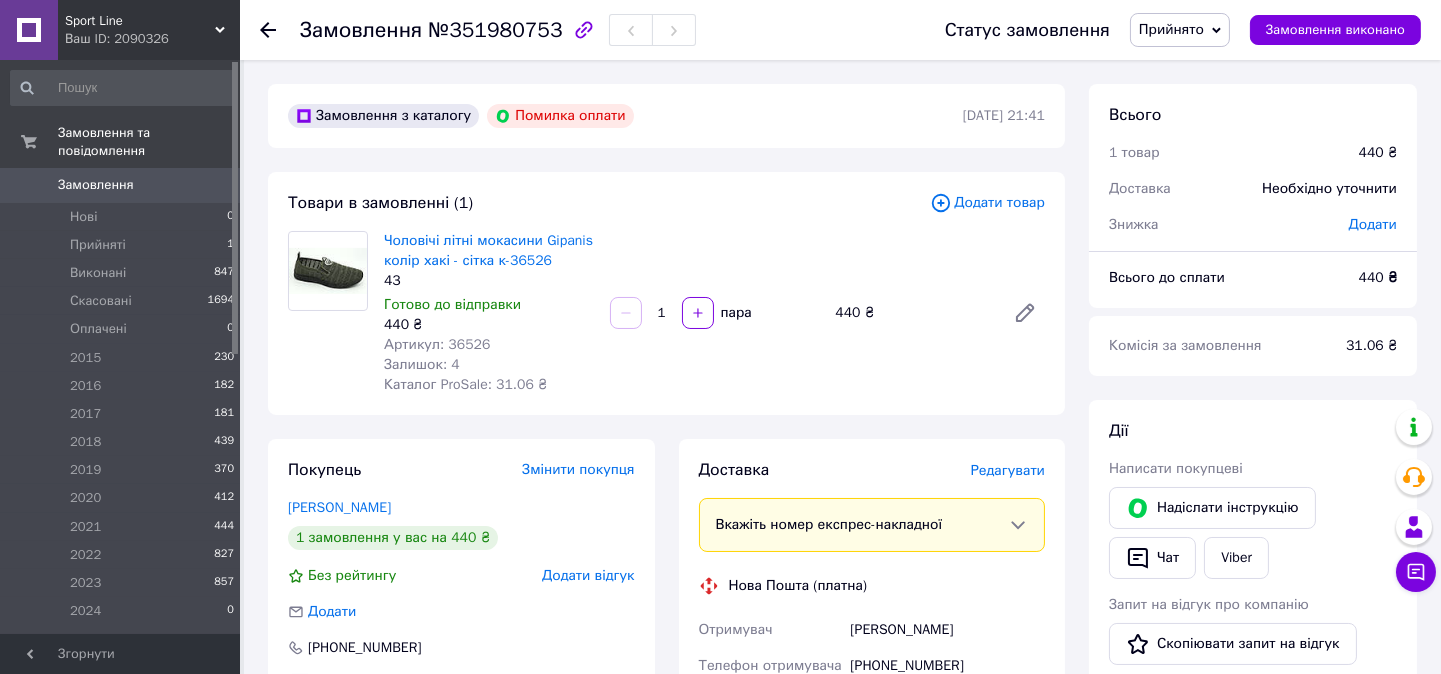 click on "Замовлення" at bounding box center [96, 185] 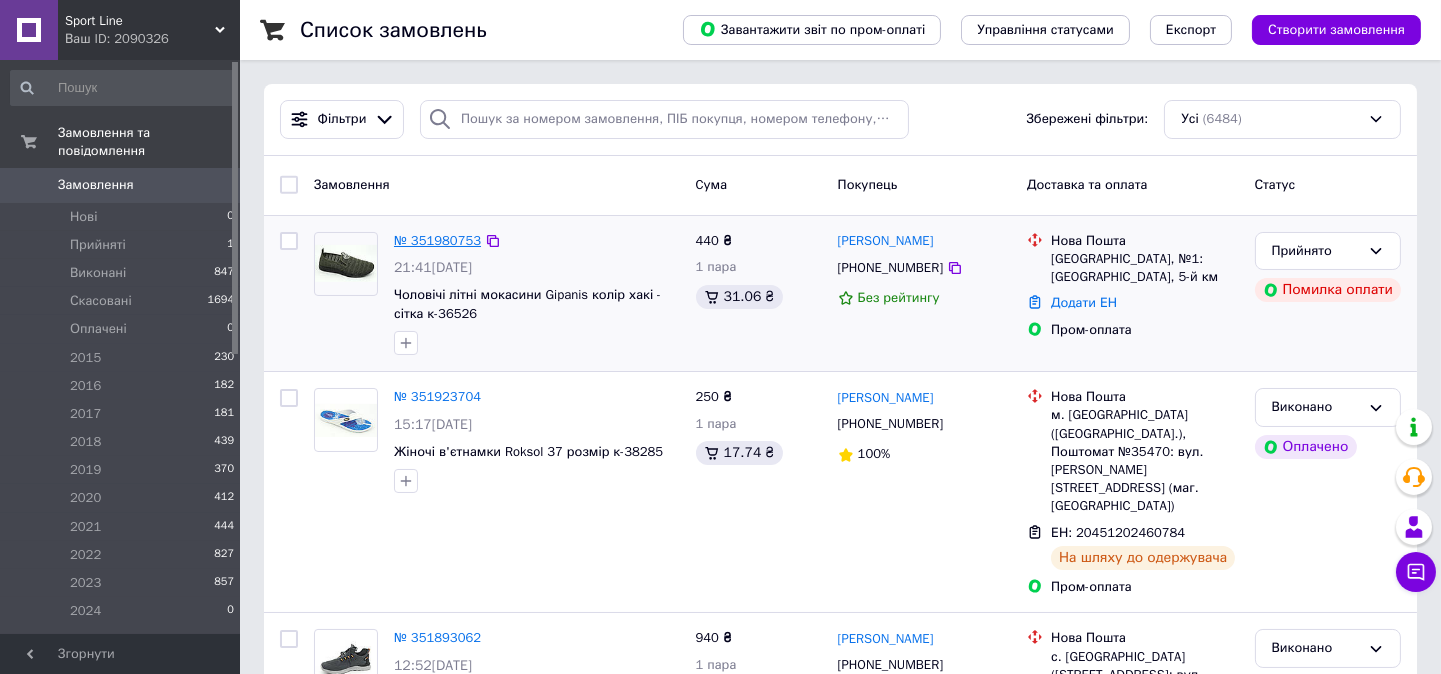 click on "№ 351980753" at bounding box center (437, 240) 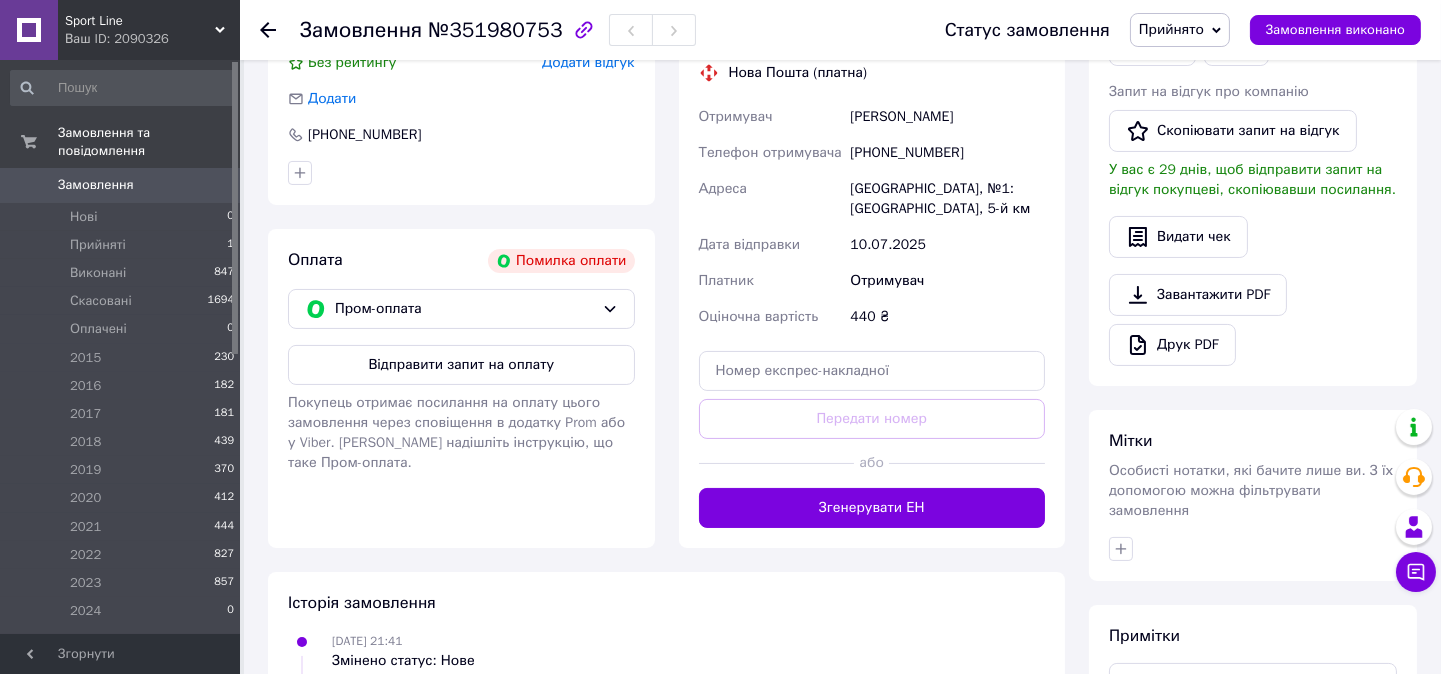 scroll, scrollTop: 555, scrollLeft: 0, axis: vertical 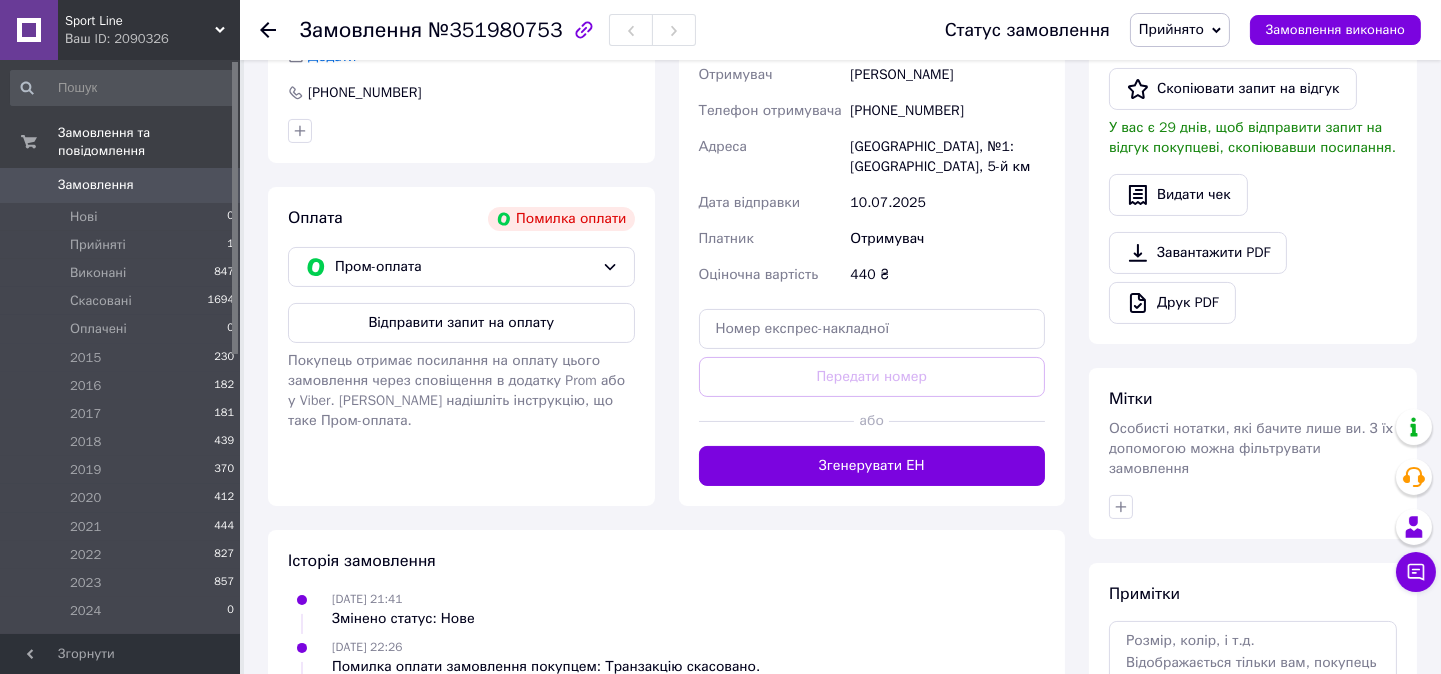 drag, startPoint x: 875, startPoint y: 471, endPoint x: 872, endPoint y: 482, distance: 11.401754 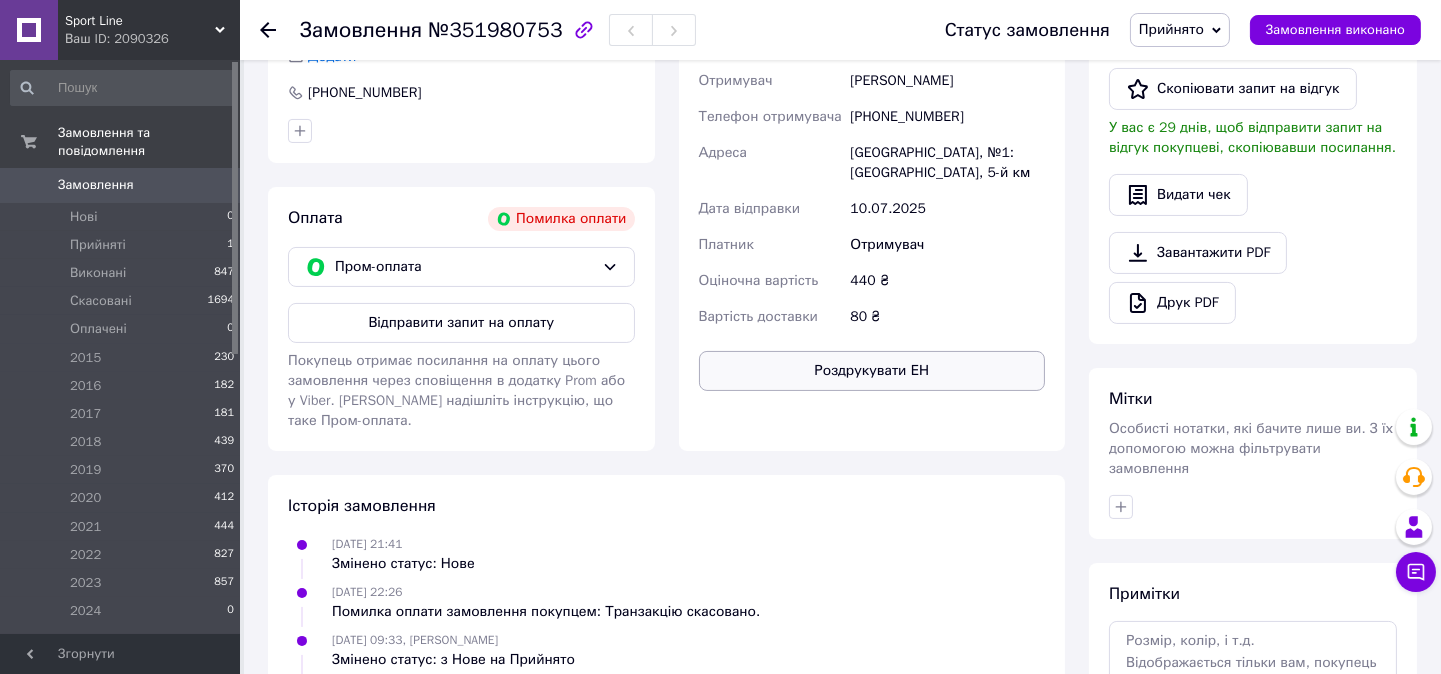 scroll, scrollTop: 111, scrollLeft: 0, axis: vertical 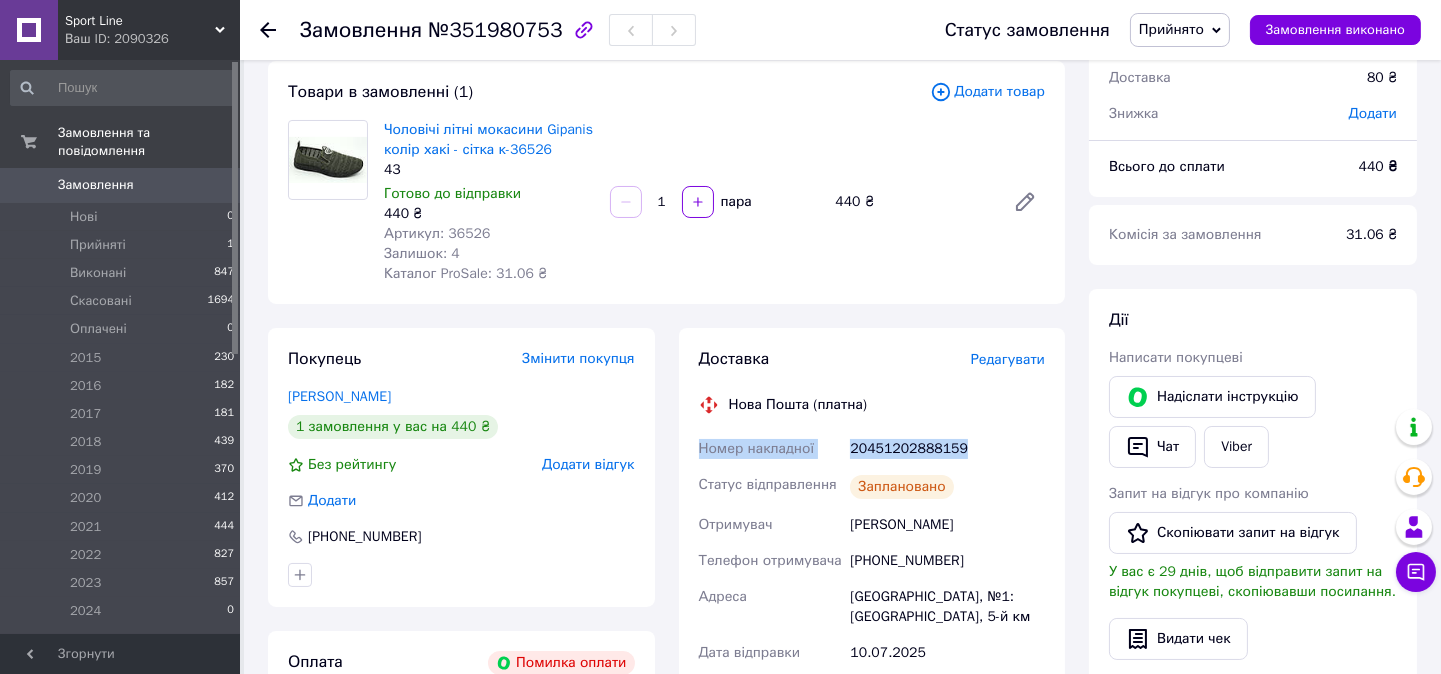 drag, startPoint x: 696, startPoint y: 445, endPoint x: 987, endPoint y: 454, distance: 291.13913 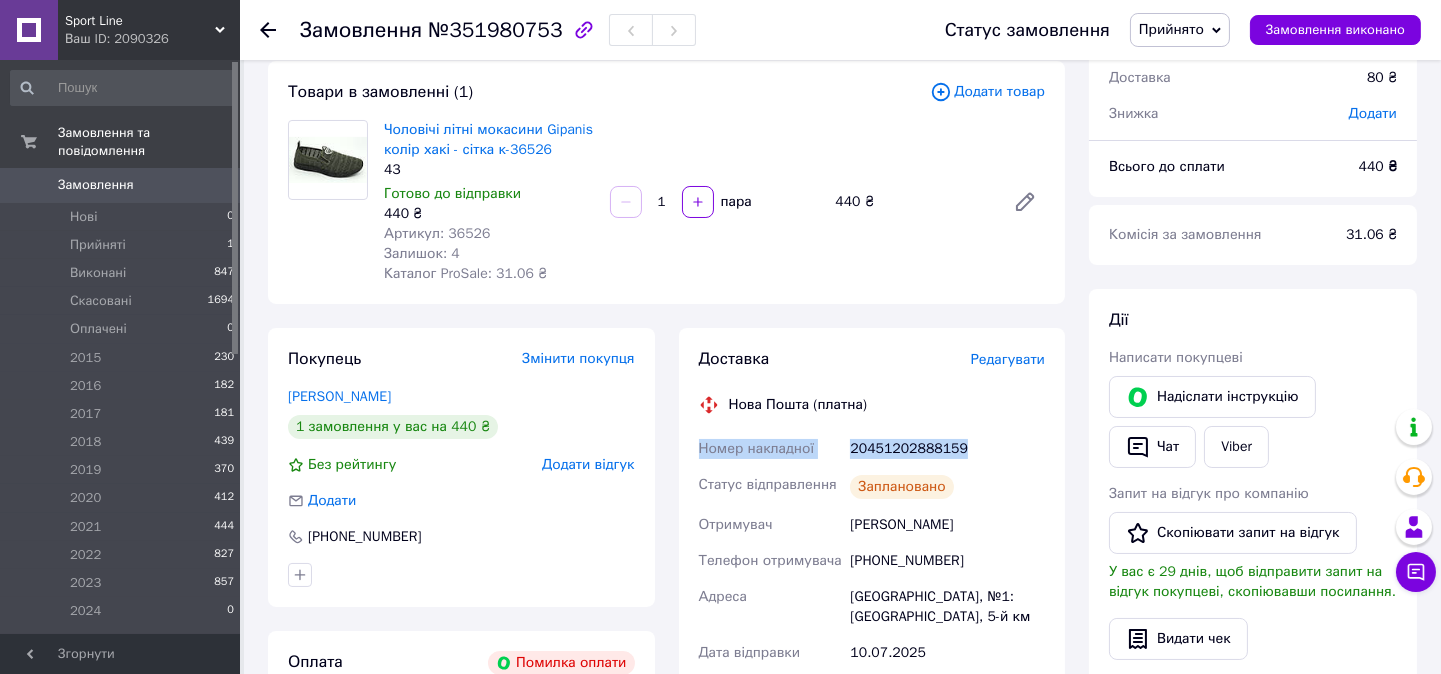copy on "Номер накладної 20451202888159" 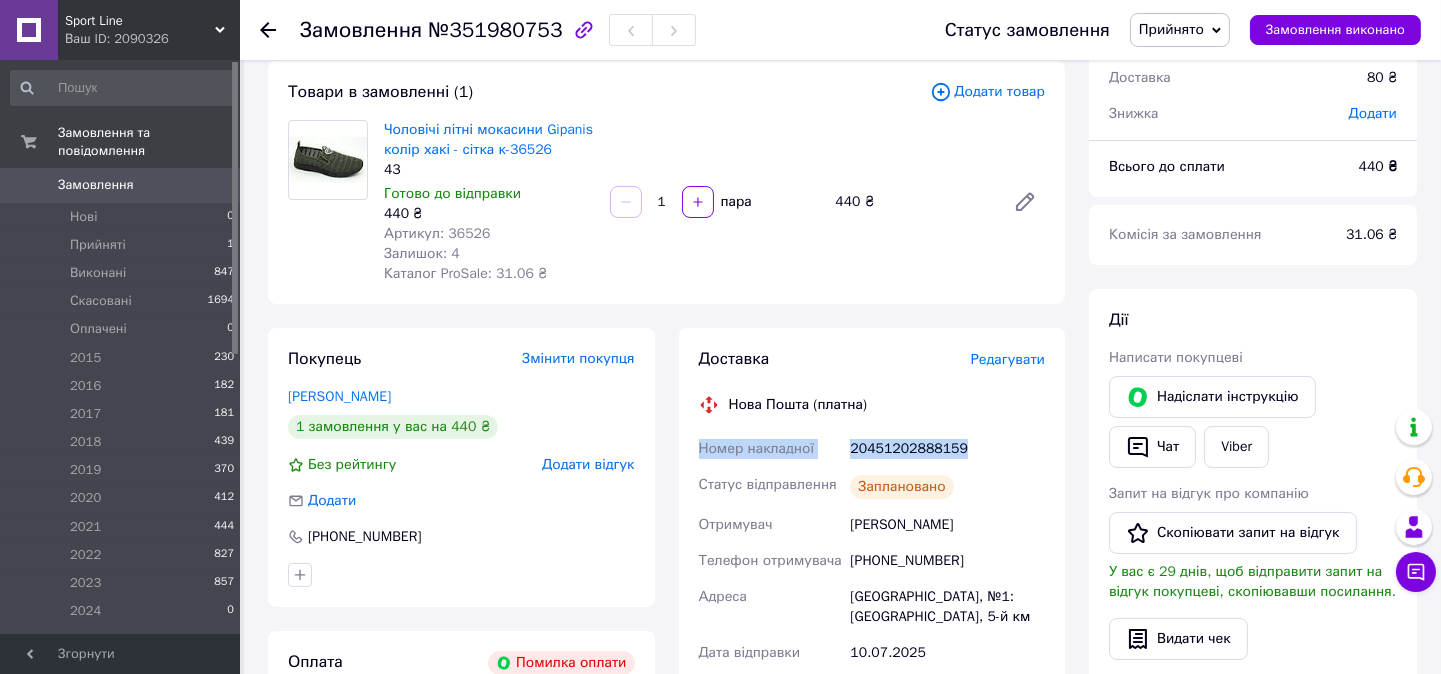 click on "Прийнято" at bounding box center [1171, 29] 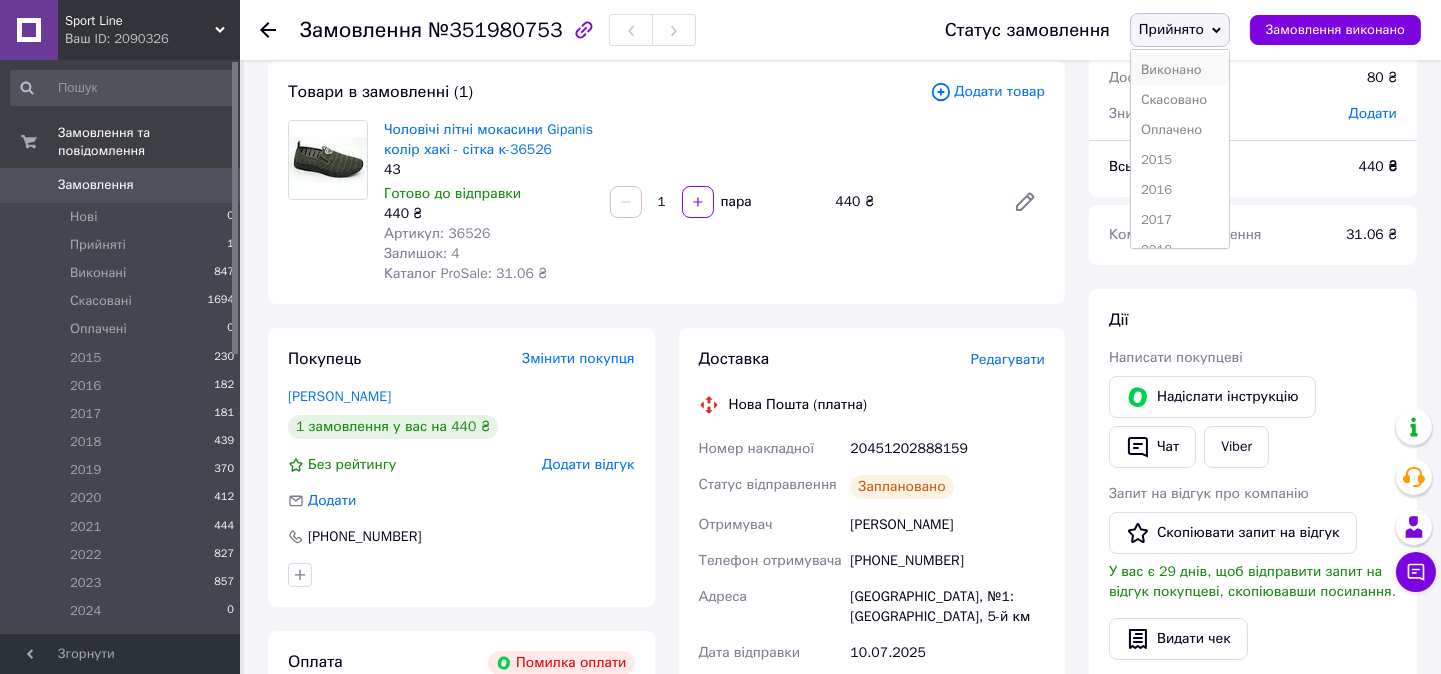 click on "Виконано" at bounding box center [1180, 70] 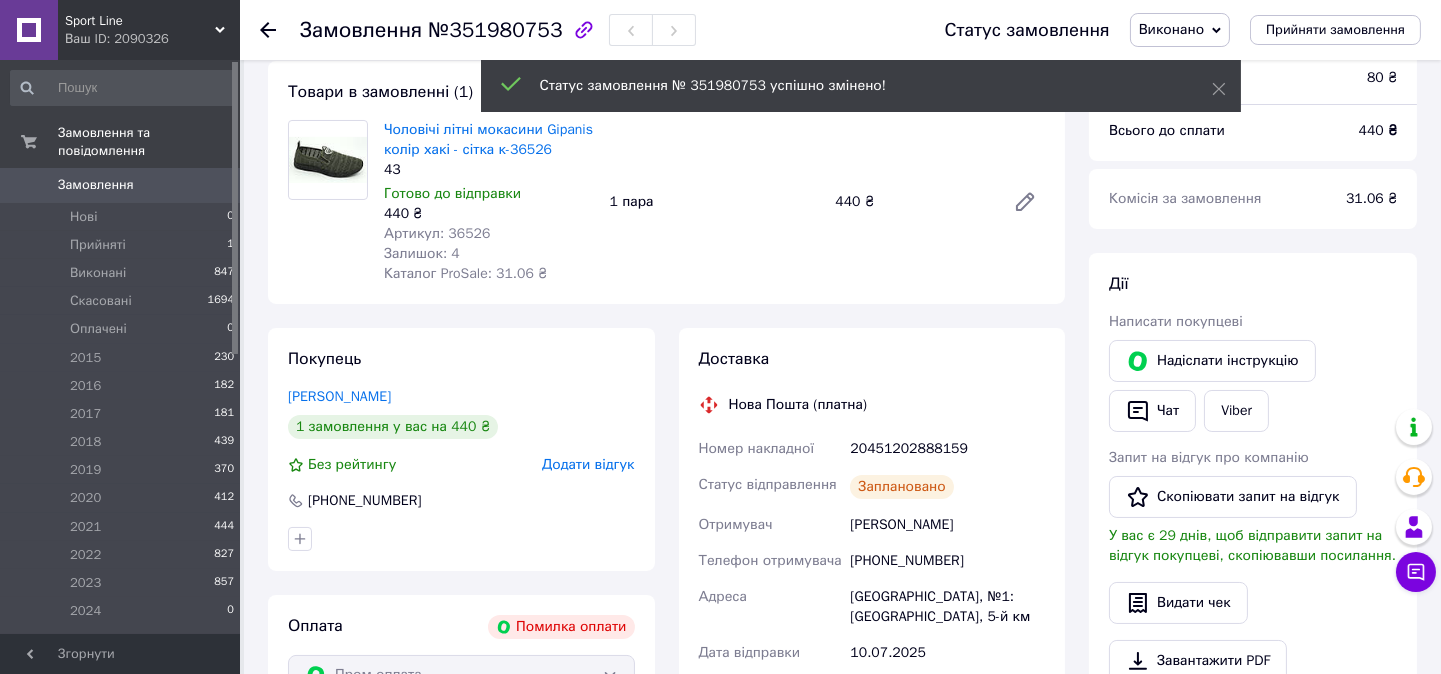 click on "Замовлення" at bounding box center [96, 185] 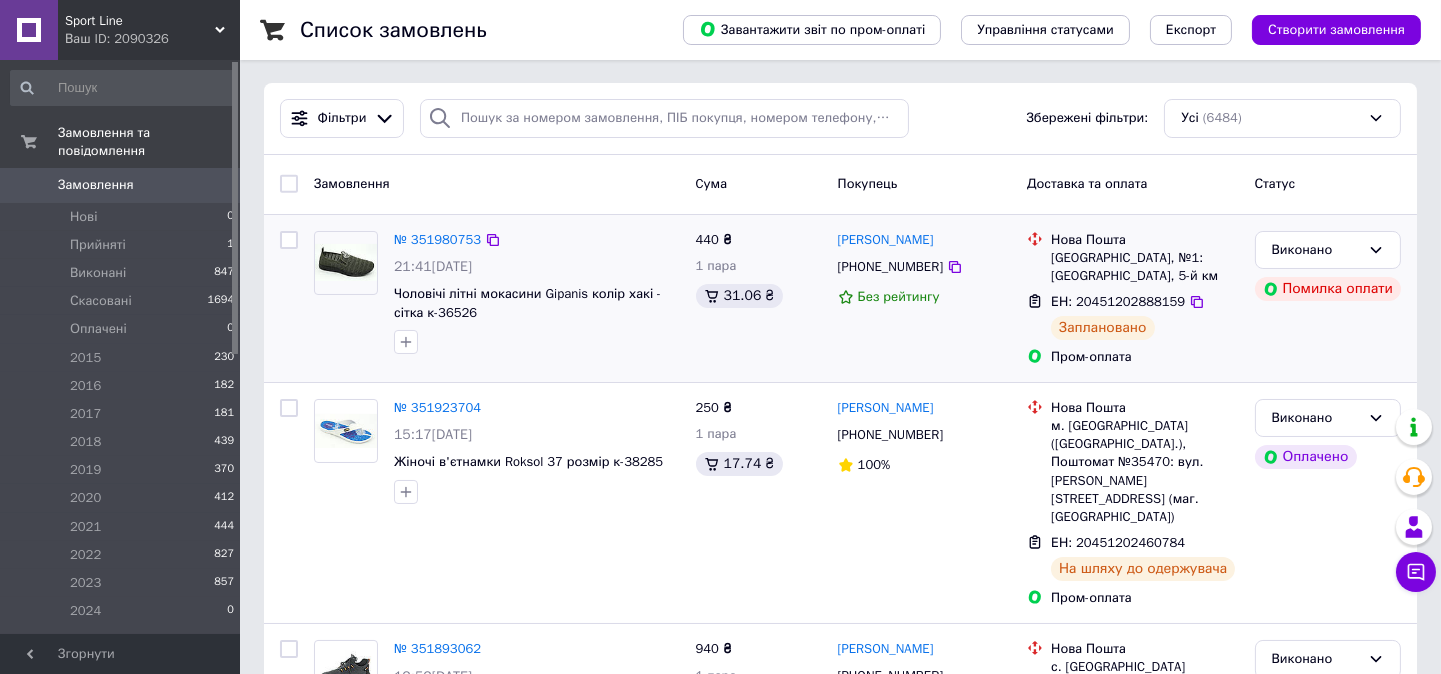 scroll, scrollTop: 0, scrollLeft: 0, axis: both 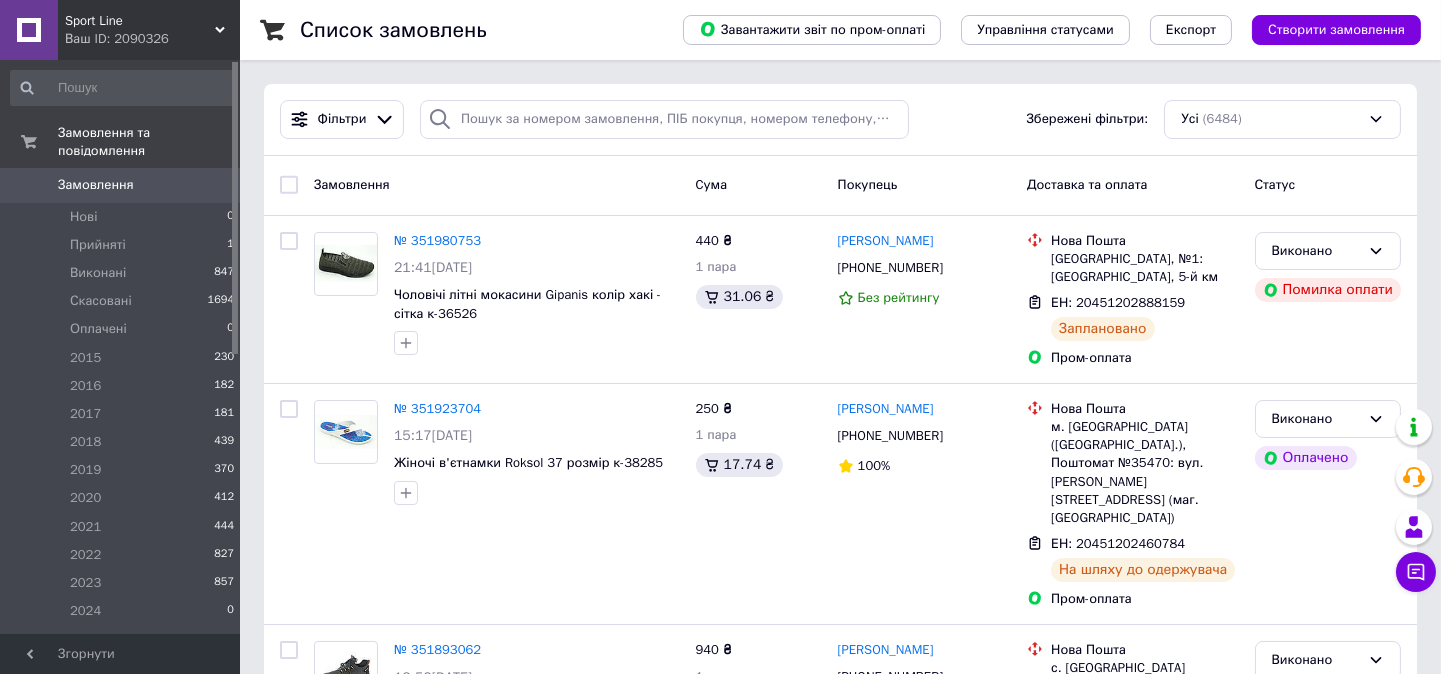 drag, startPoint x: 643, startPoint y: 23, endPoint x: 623, endPoint y: 26, distance: 20.22375 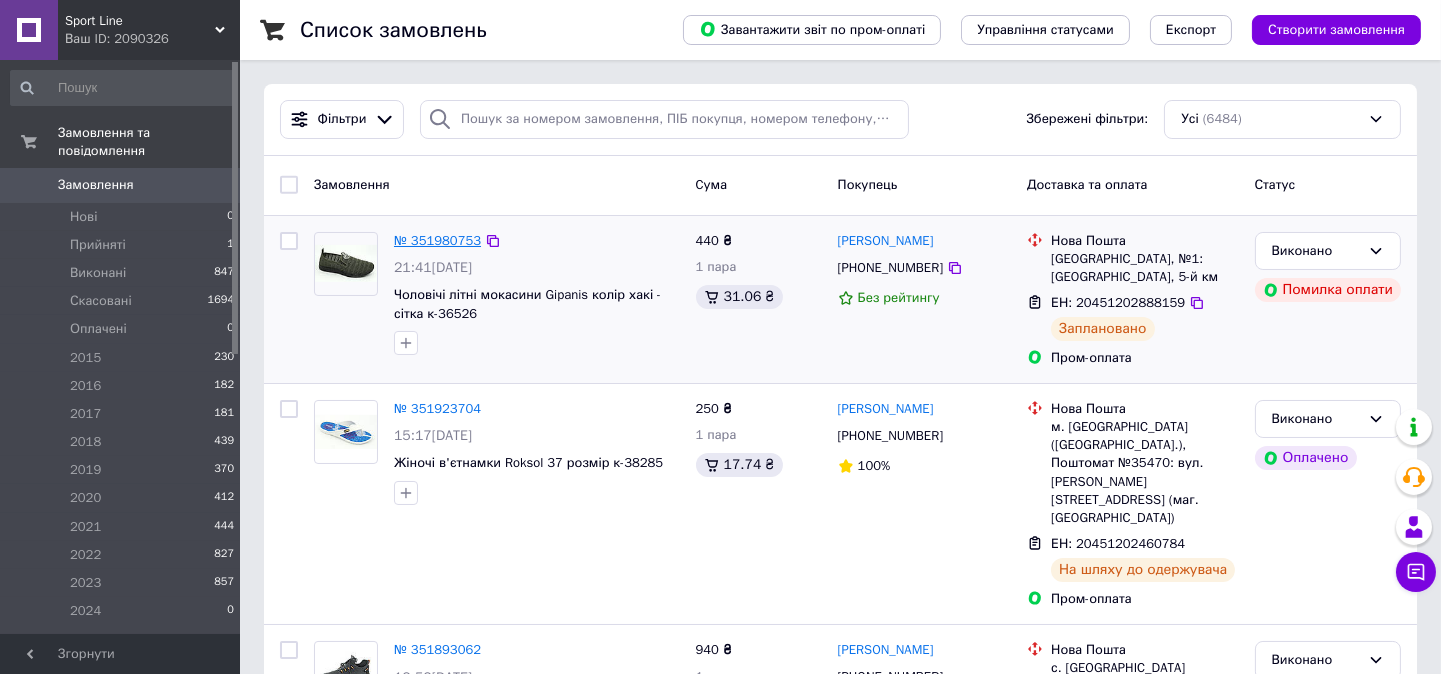 click on "№ 351980753" at bounding box center [437, 240] 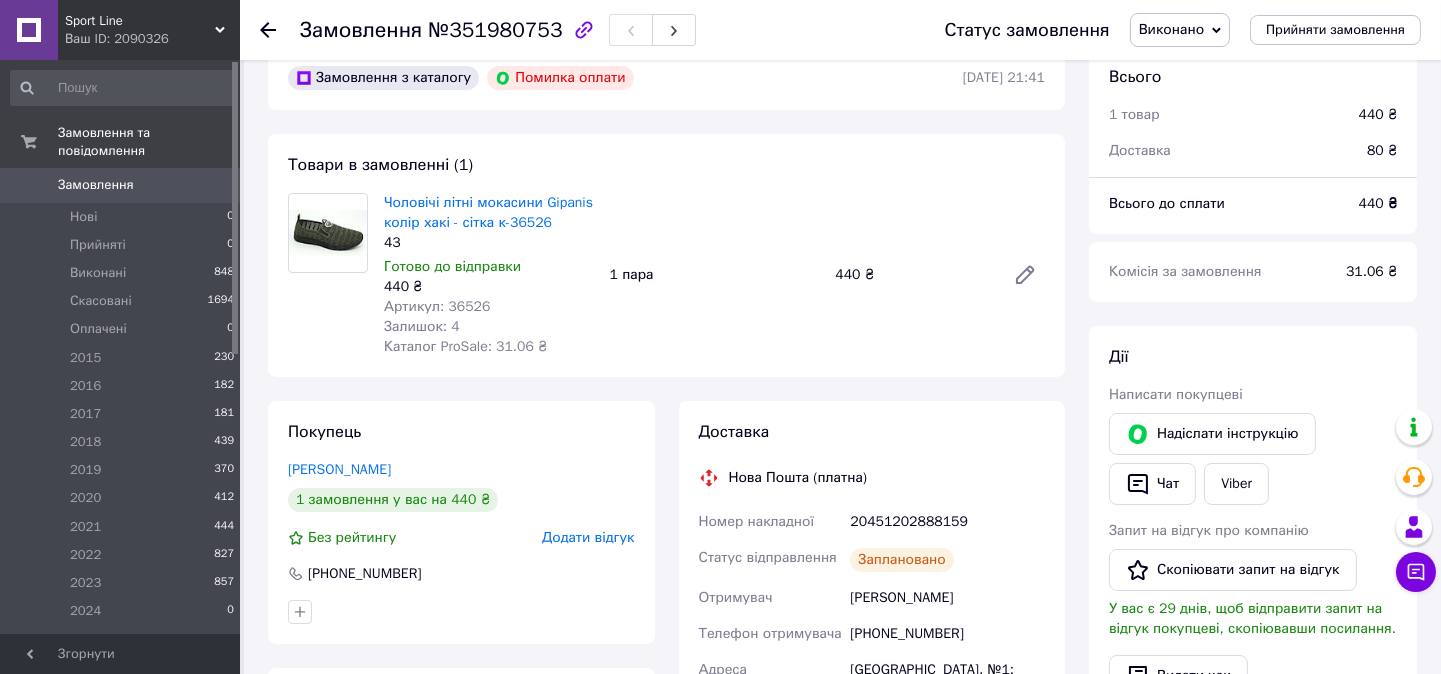 scroll, scrollTop: 0, scrollLeft: 0, axis: both 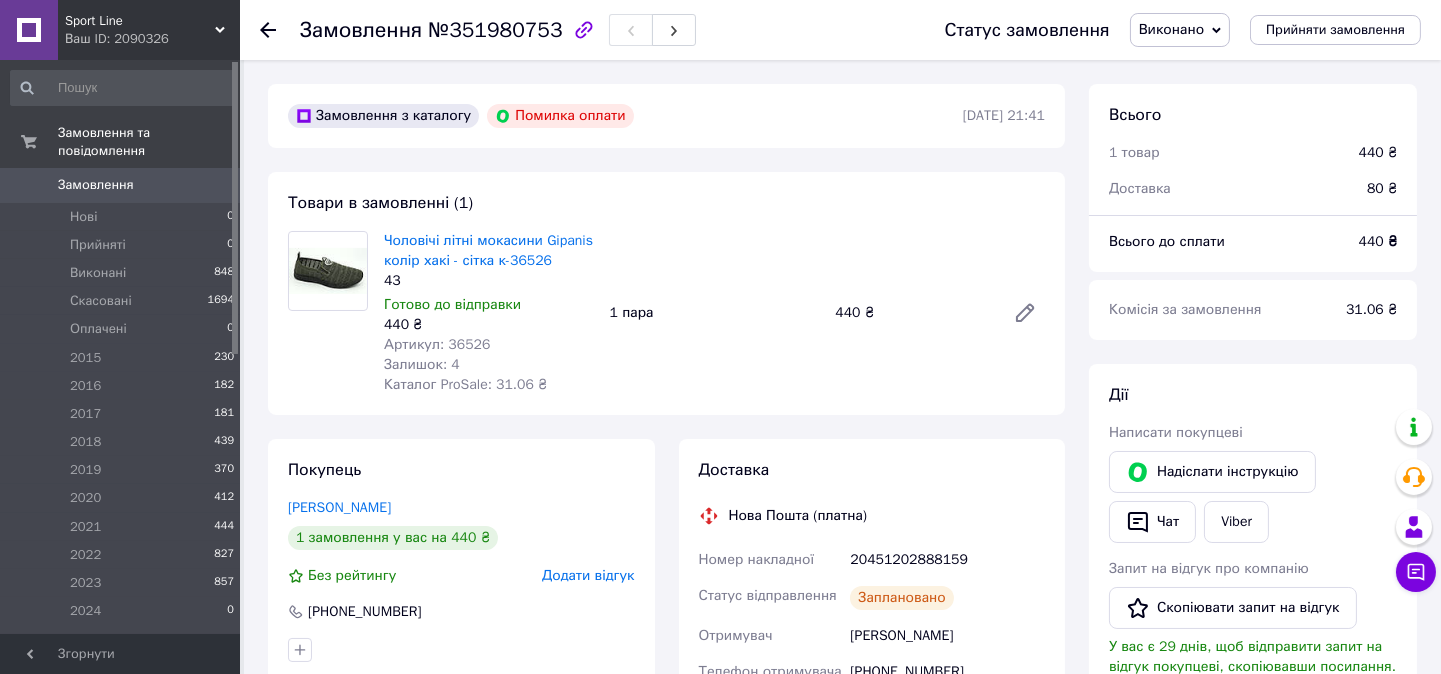 click on "Замовлення" at bounding box center (96, 185) 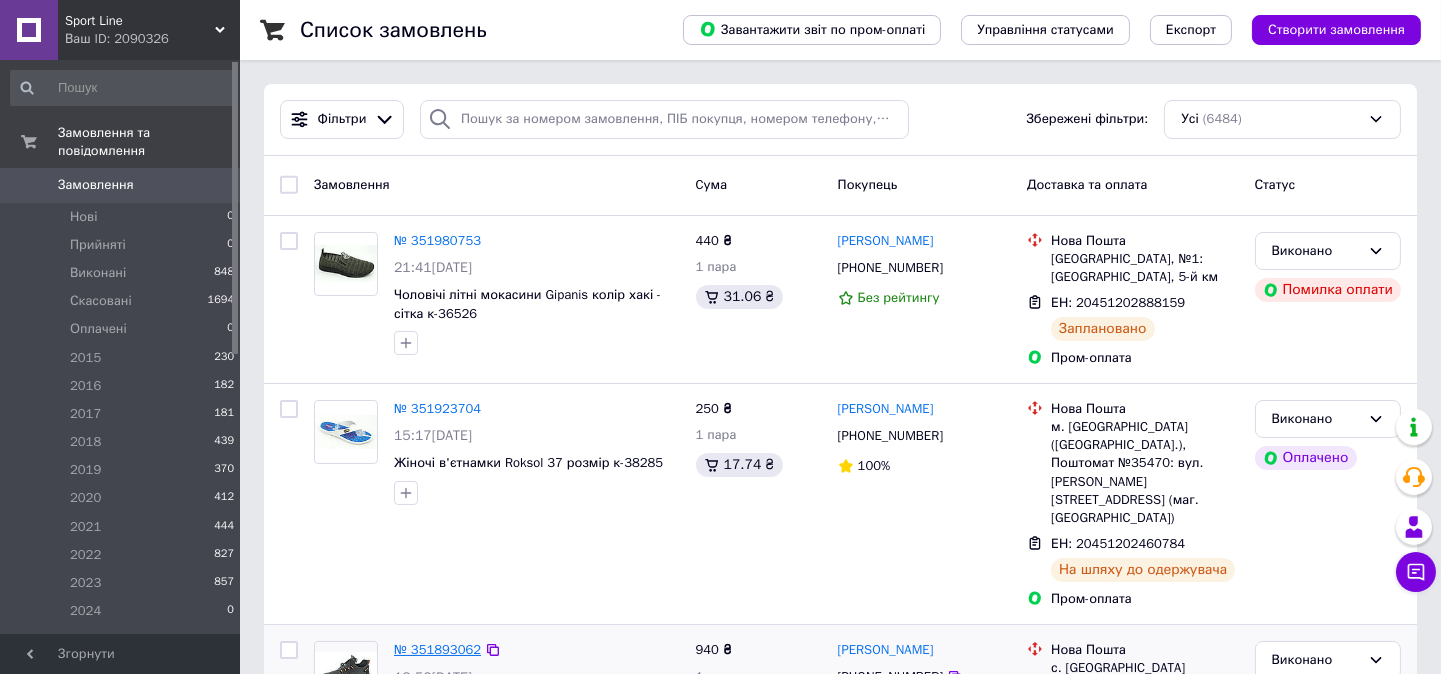 click on "№ 351893062" at bounding box center (437, 649) 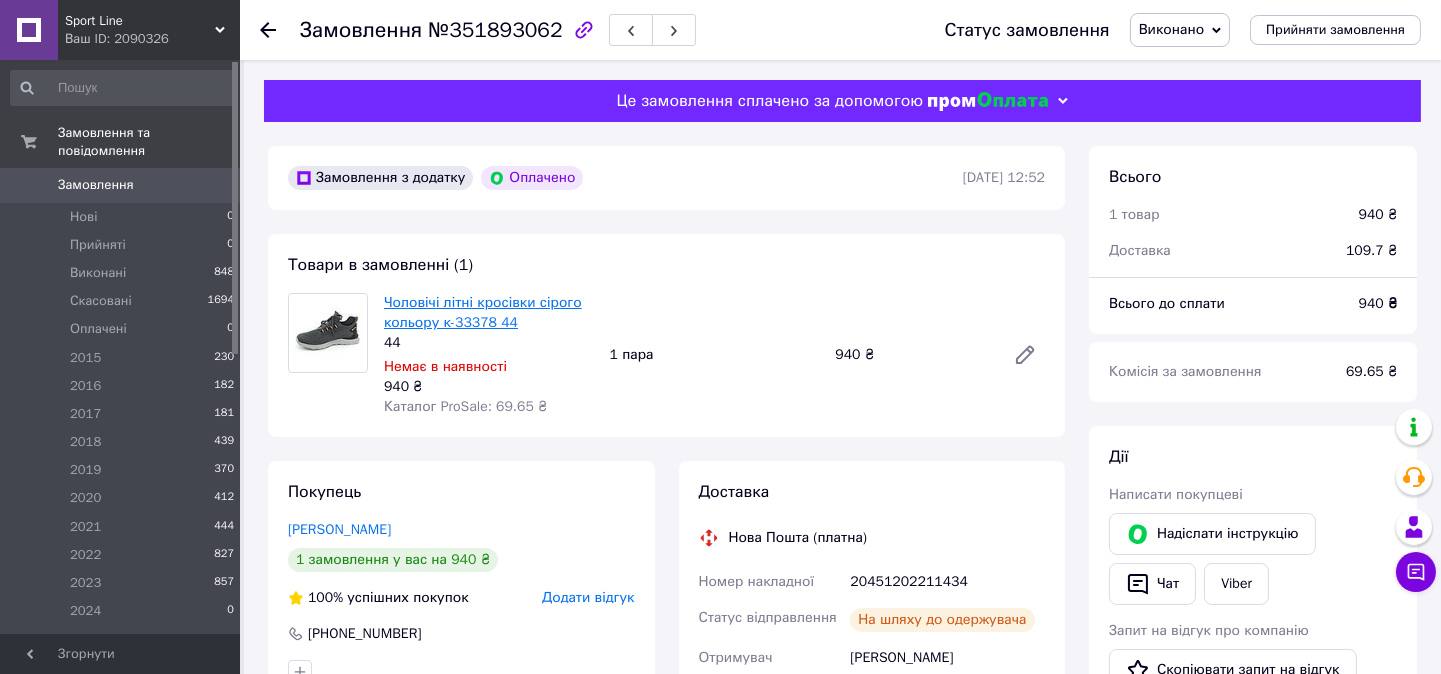 click on "Чоловічі літні кросівки сірого кольору  к-33378 44" at bounding box center [483, 312] 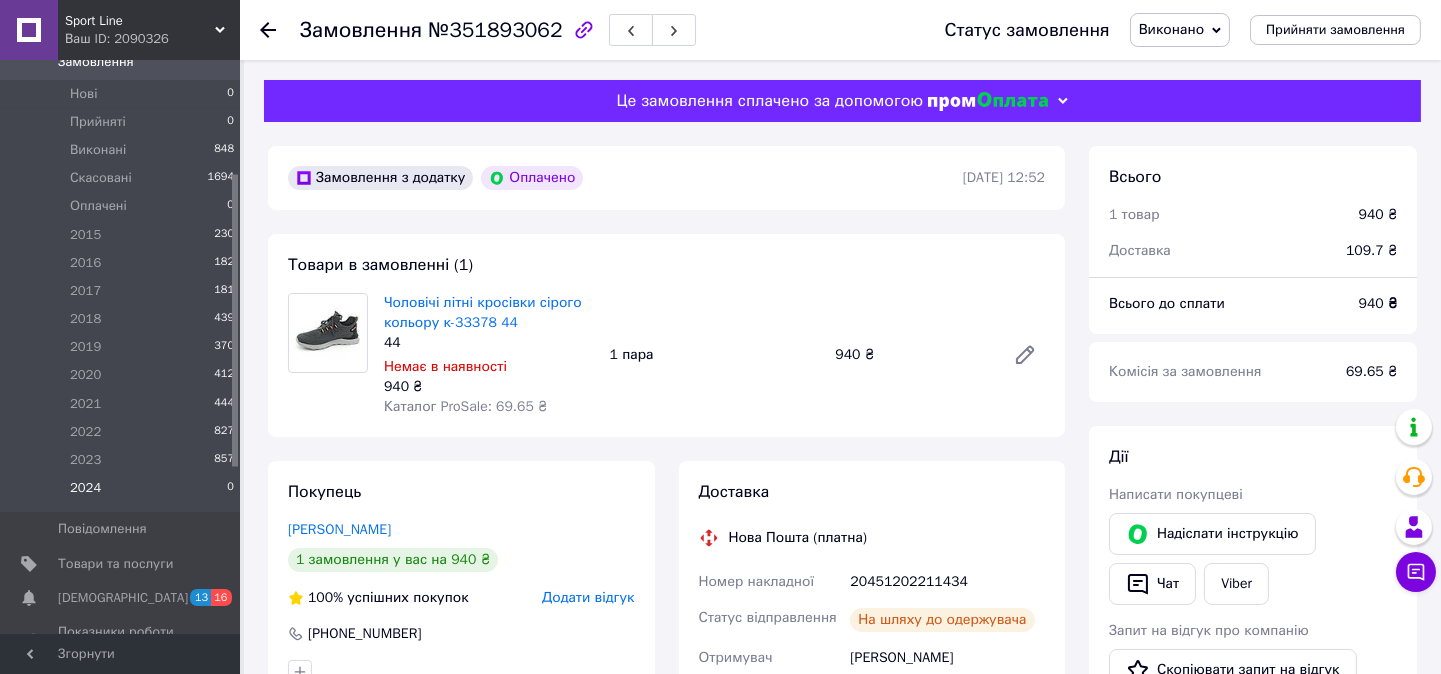 scroll, scrollTop: 222, scrollLeft: 0, axis: vertical 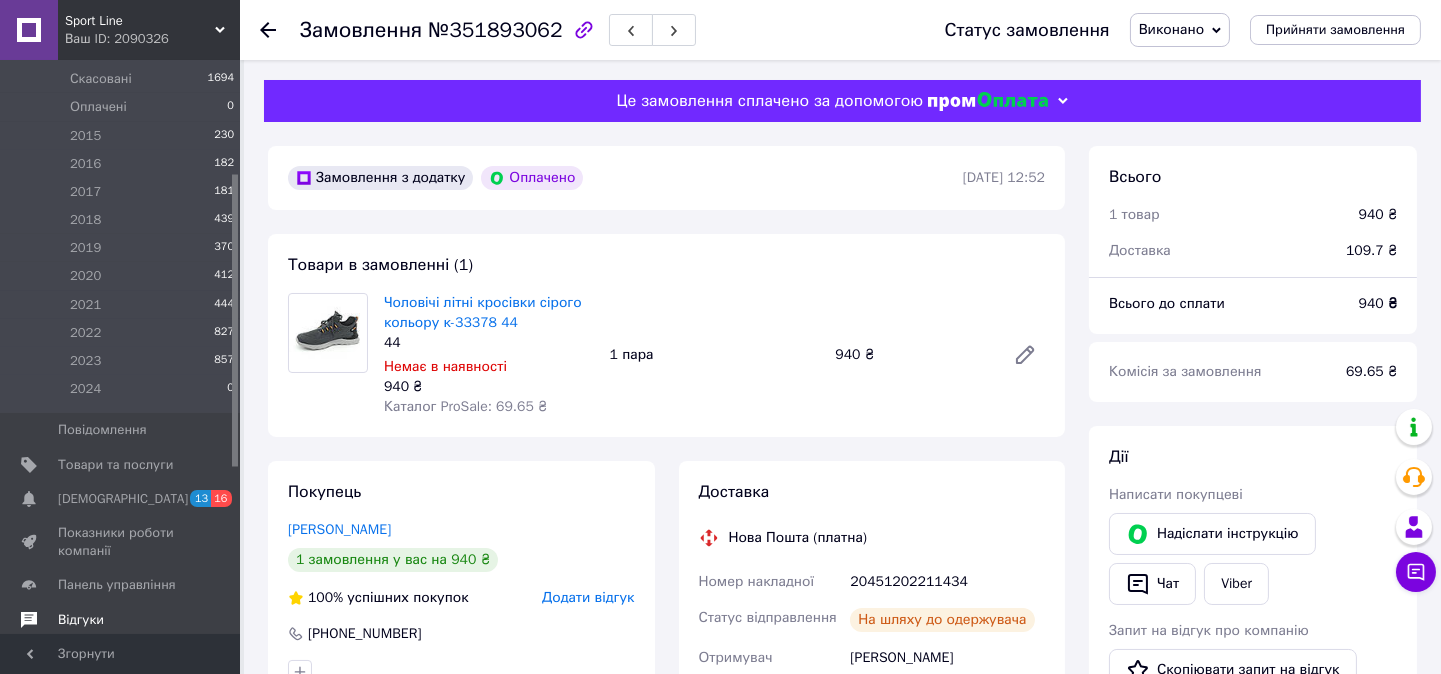drag, startPoint x: 127, startPoint y: 446, endPoint x: 140, endPoint y: 438, distance: 15.264338 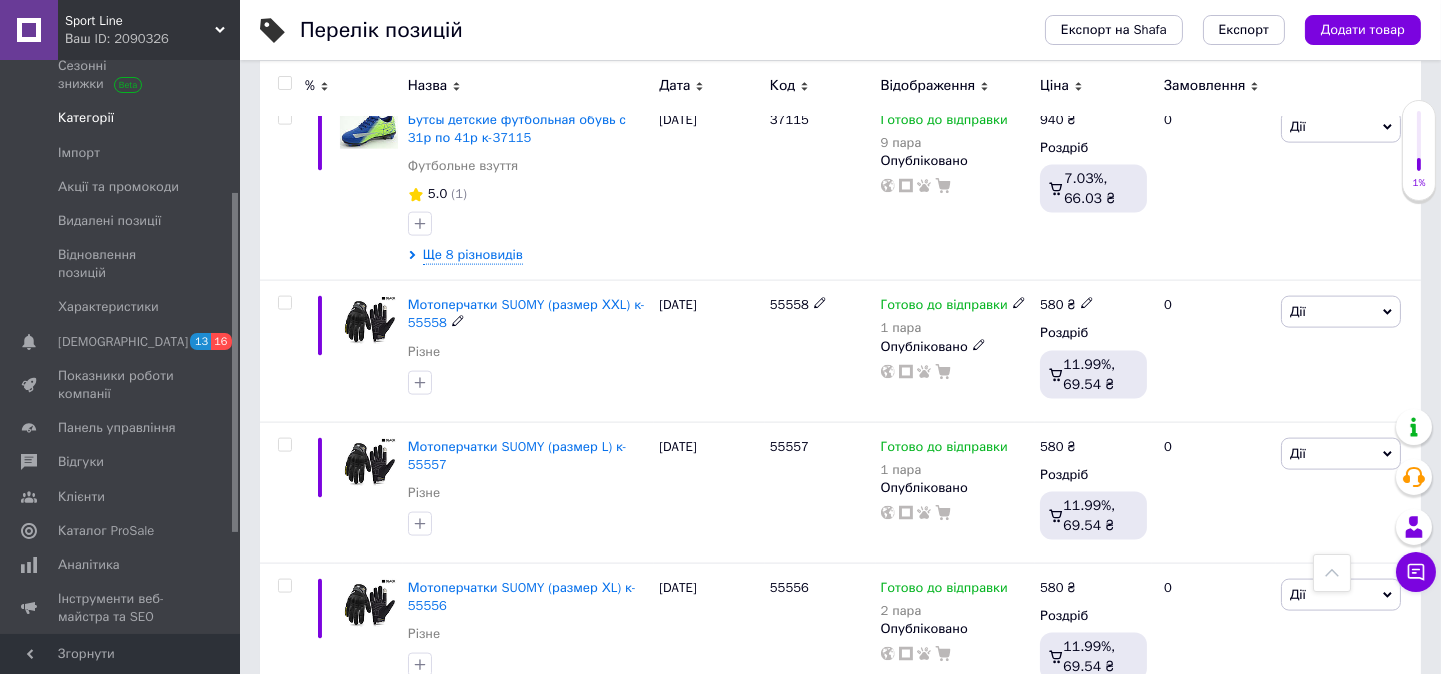 scroll, scrollTop: 4111, scrollLeft: 0, axis: vertical 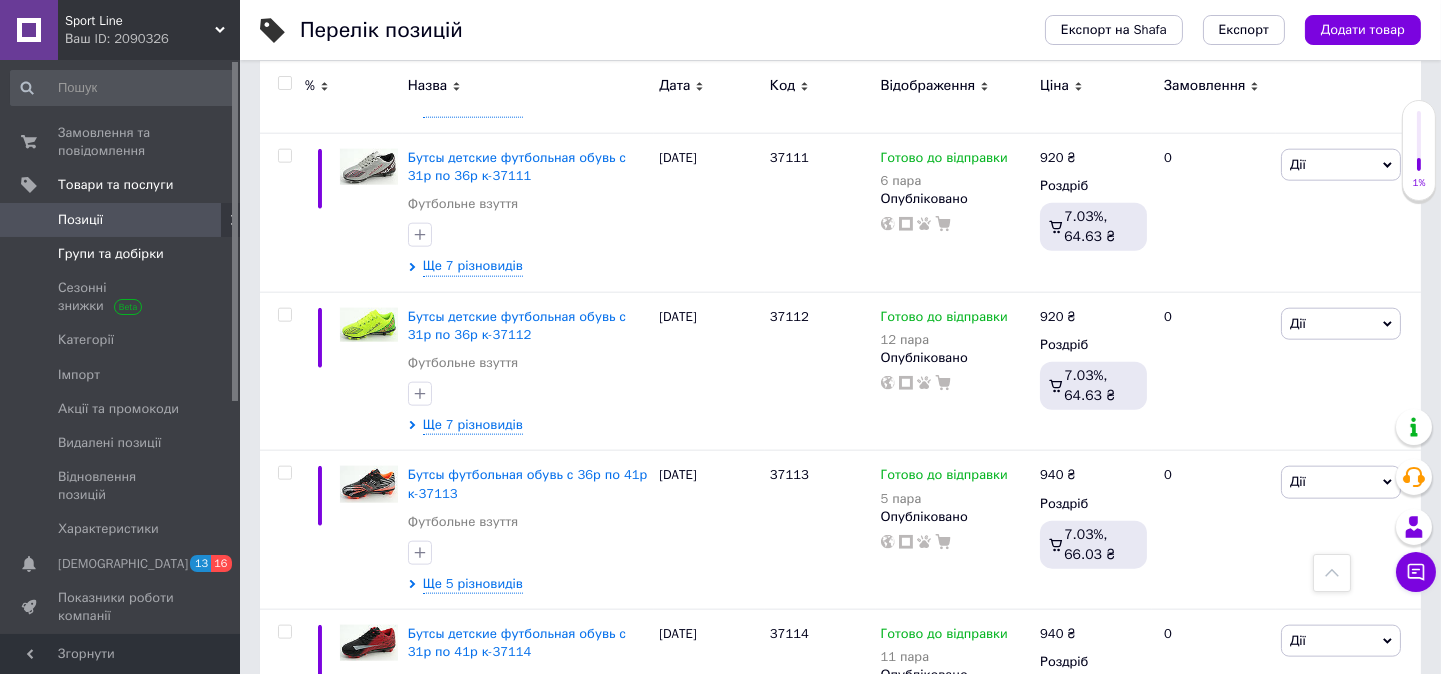 click on "Групи та добірки" at bounding box center (111, 254) 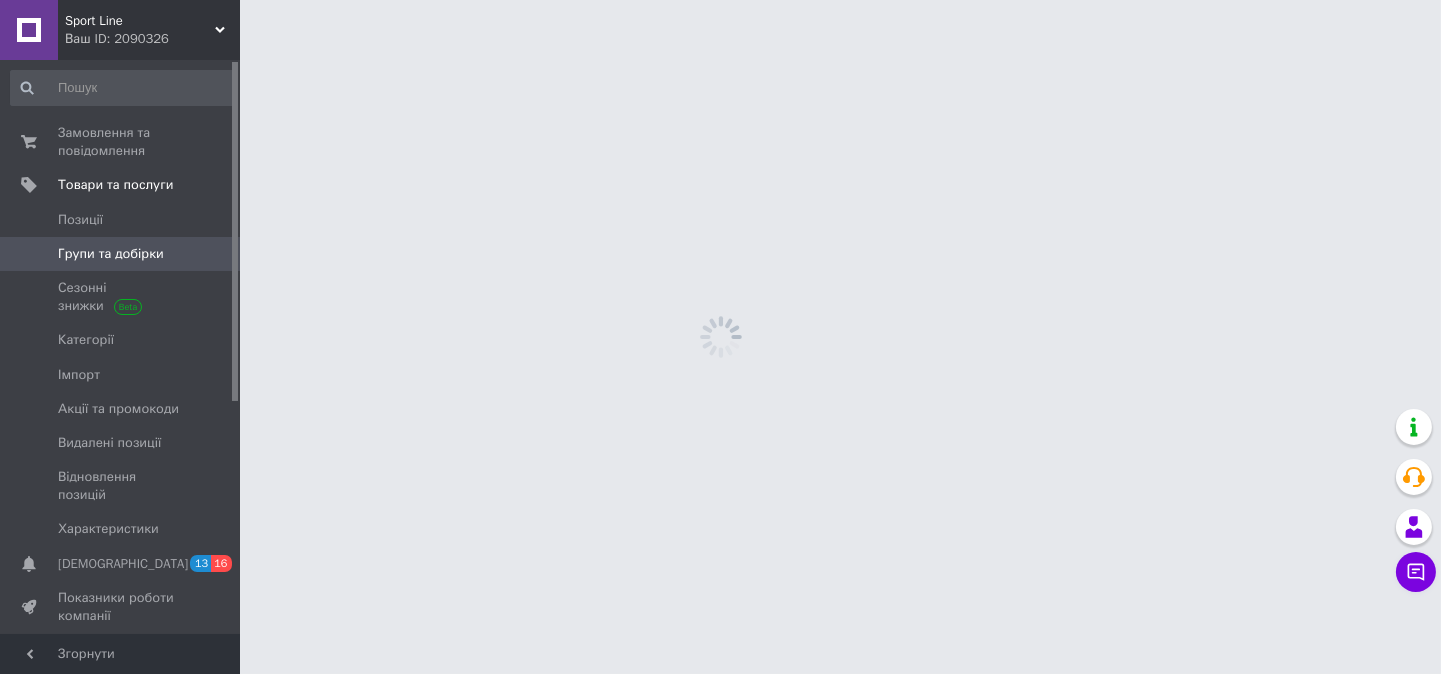 scroll, scrollTop: 0, scrollLeft: 0, axis: both 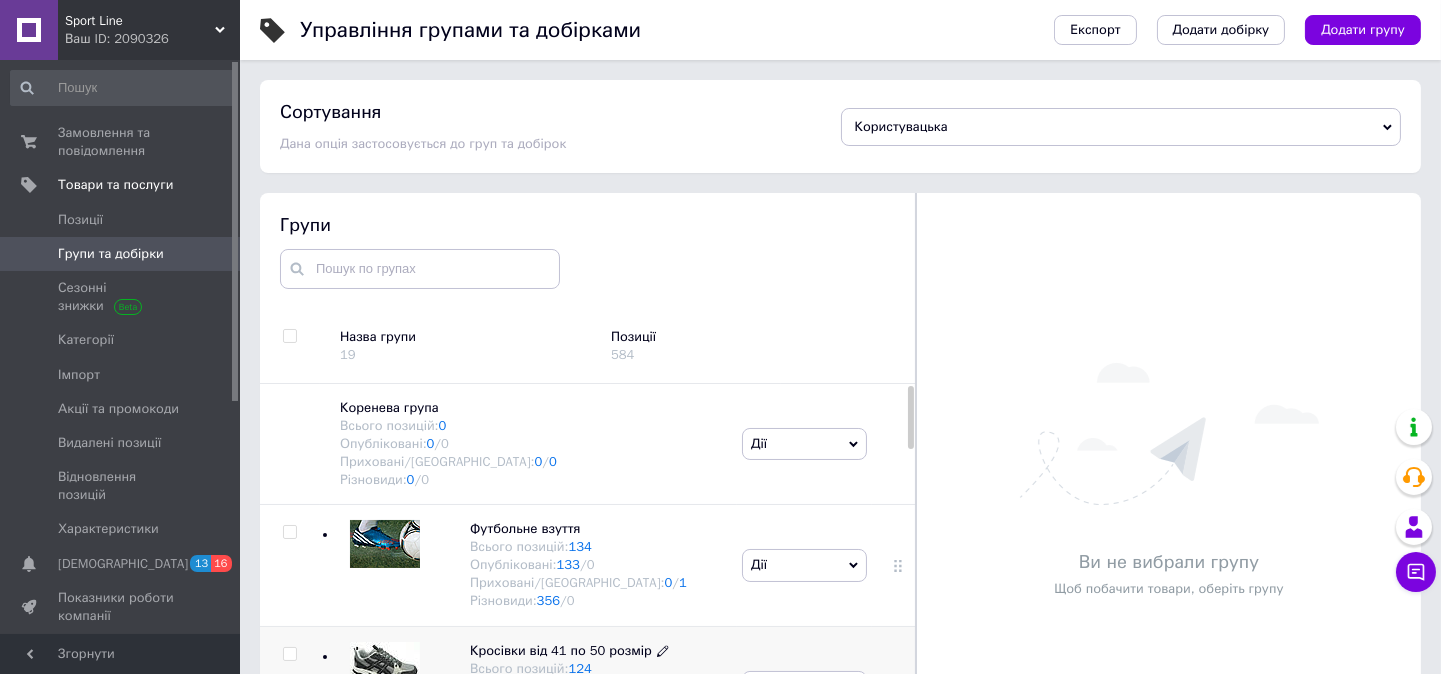 click on "Кросівки від 41 по 50 розмір" at bounding box center [561, 650] 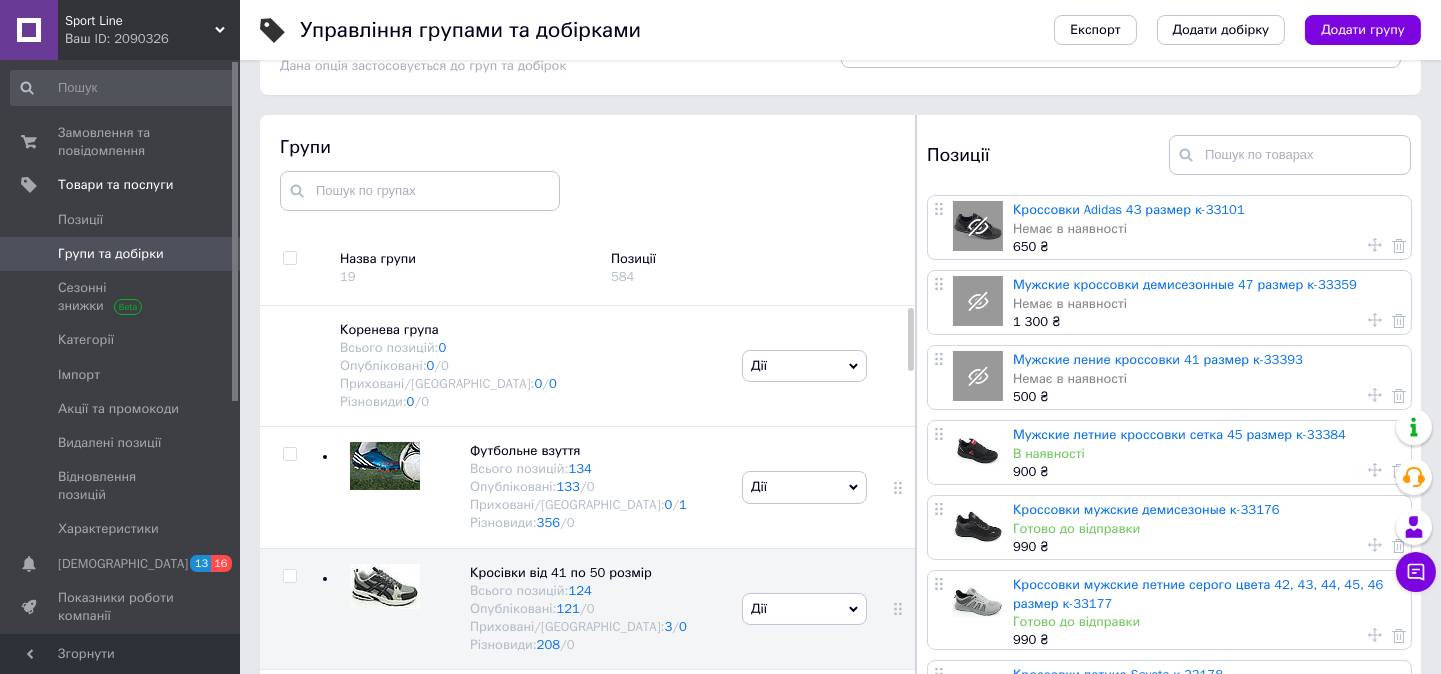 scroll, scrollTop: 113, scrollLeft: 0, axis: vertical 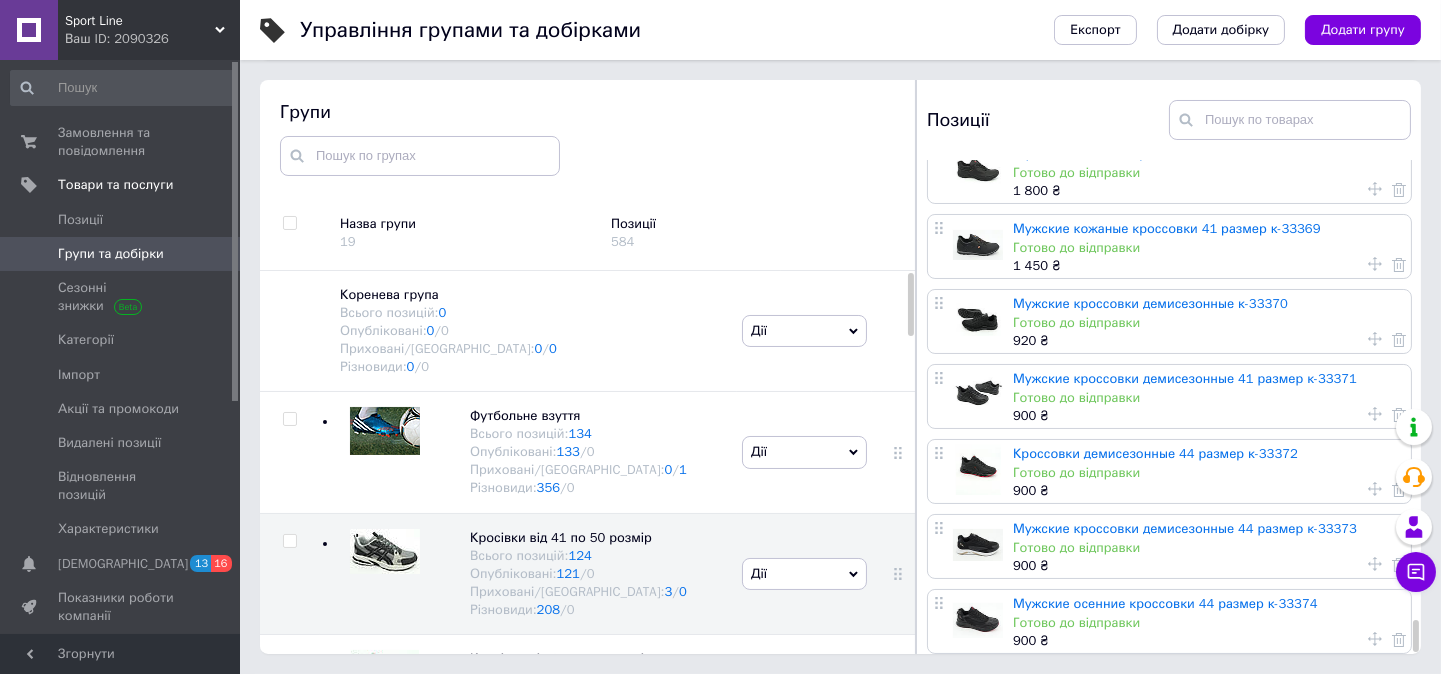 drag, startPoint x: 1415, startPoint y: 216, endPoint x: 1403, endPoint y: 638, distance: 422.1706 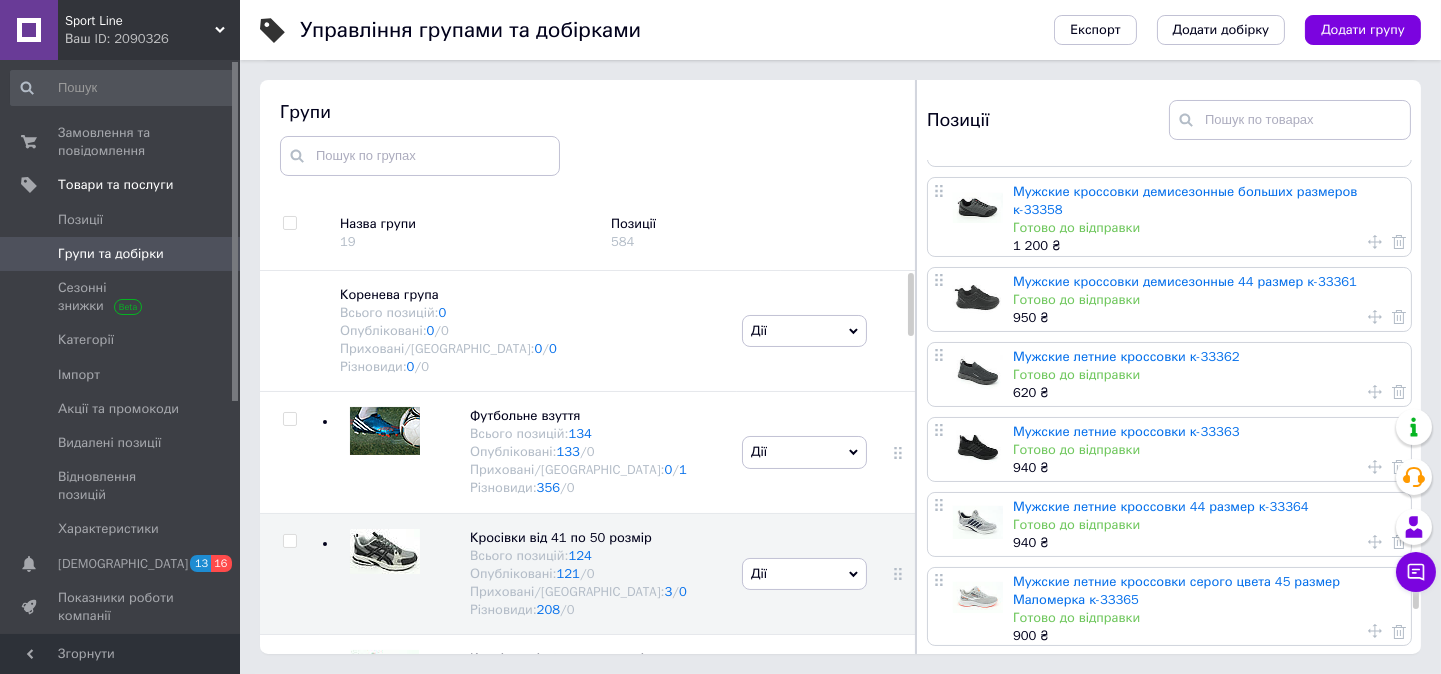 scroll, scrollTop: 7114, scrollLeft: 0, axis: vertical 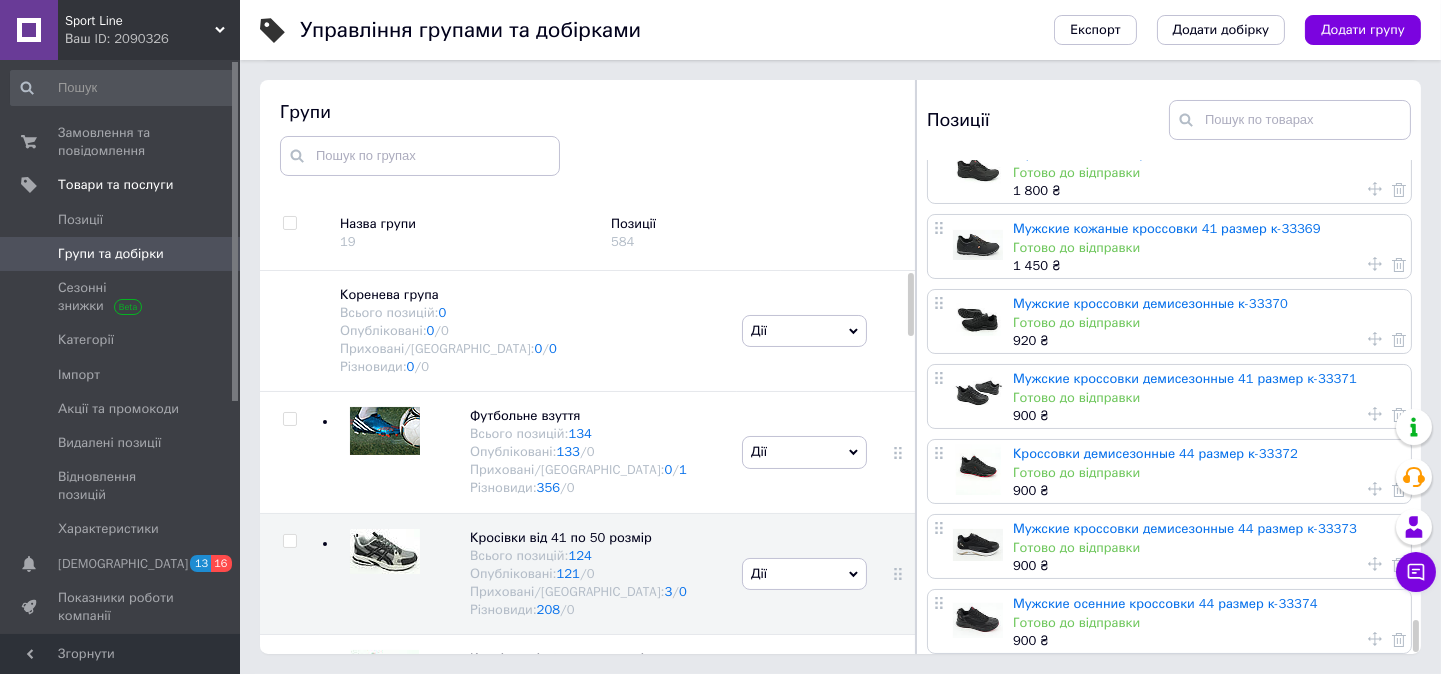 click on "2" at bounding box center [994, 685] 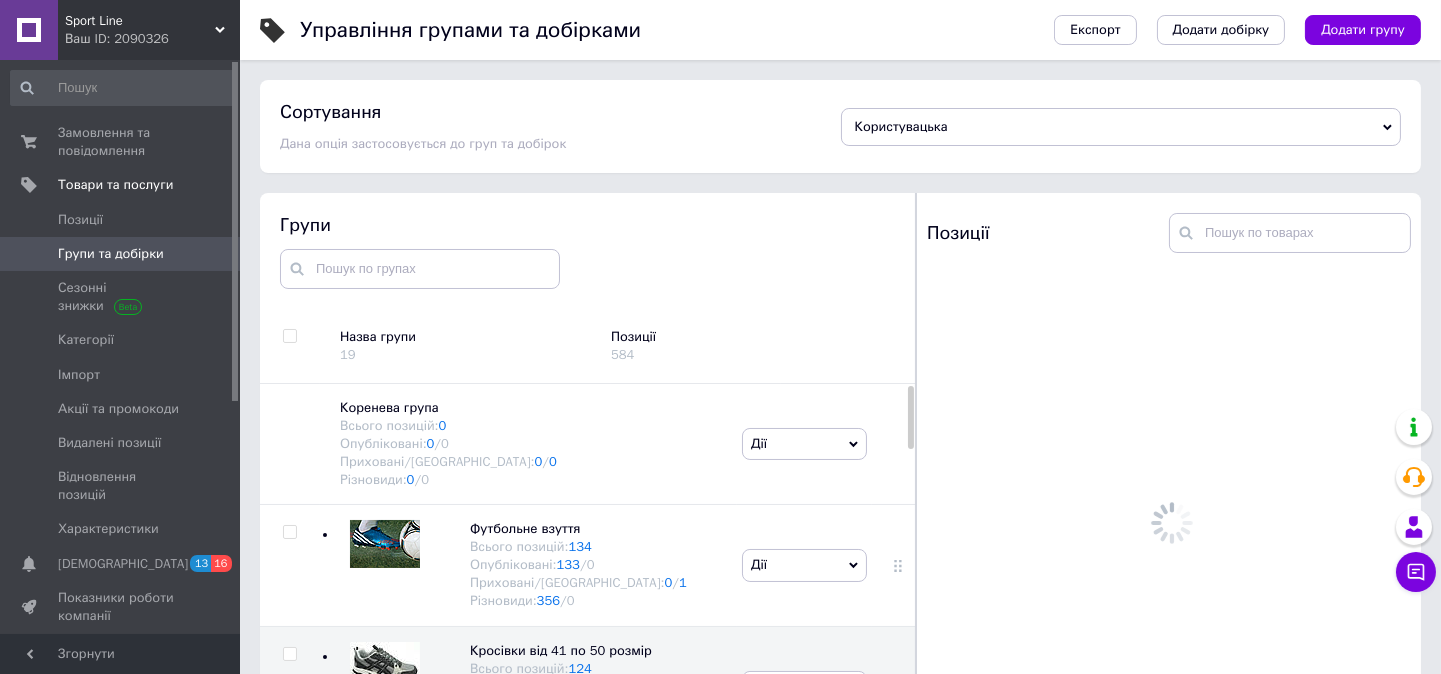 scroll, scrollTop: 0, scrollLeft: 0, axis: both 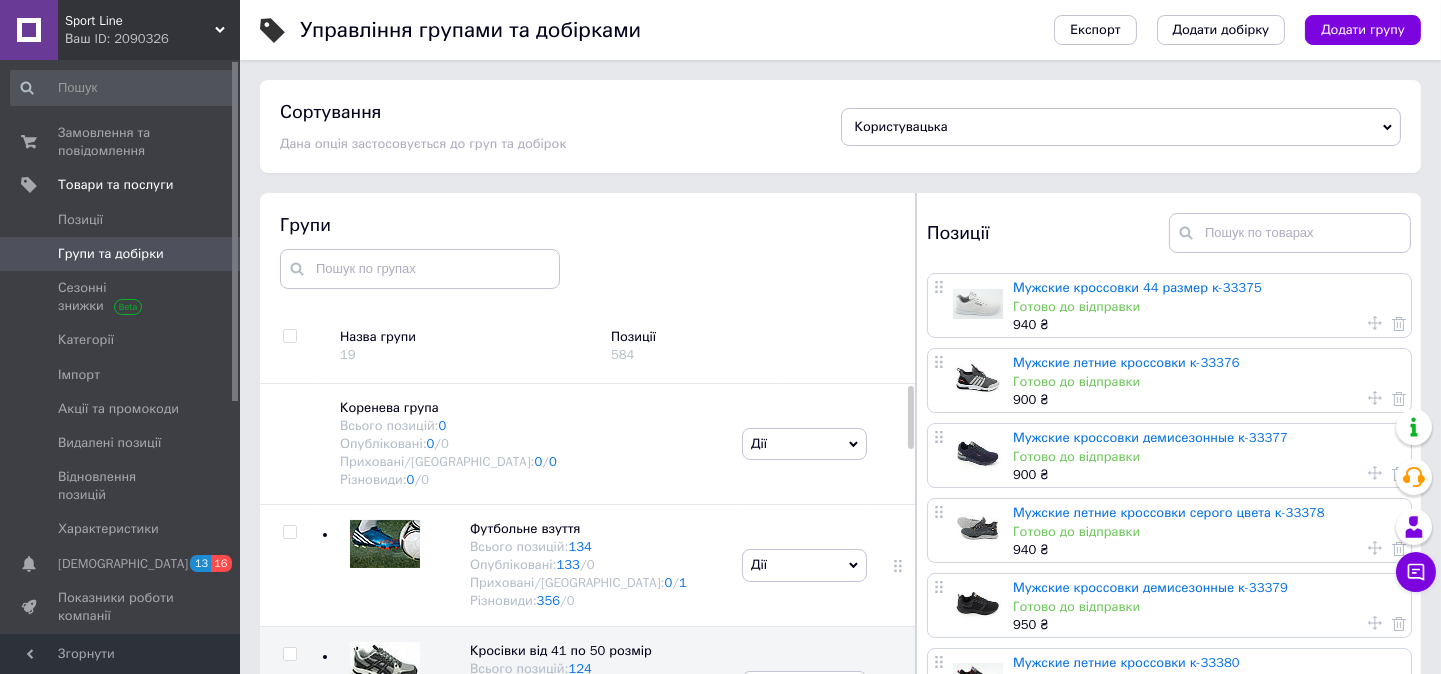 click on "Мужские летние кроссовки серого цвета    к-33378" at bounding box center (1169, 512) 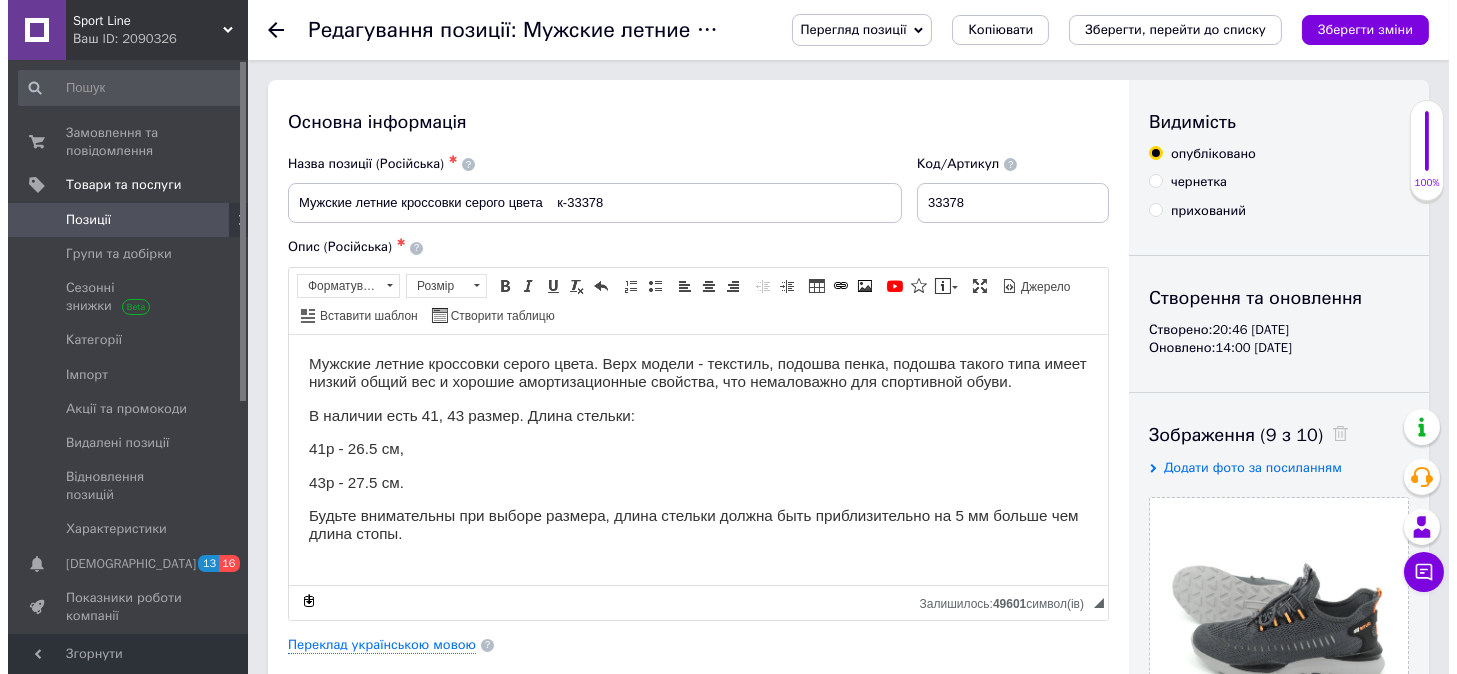 scroll, scrollTop: 0, scrollLeft: 0, axis: both 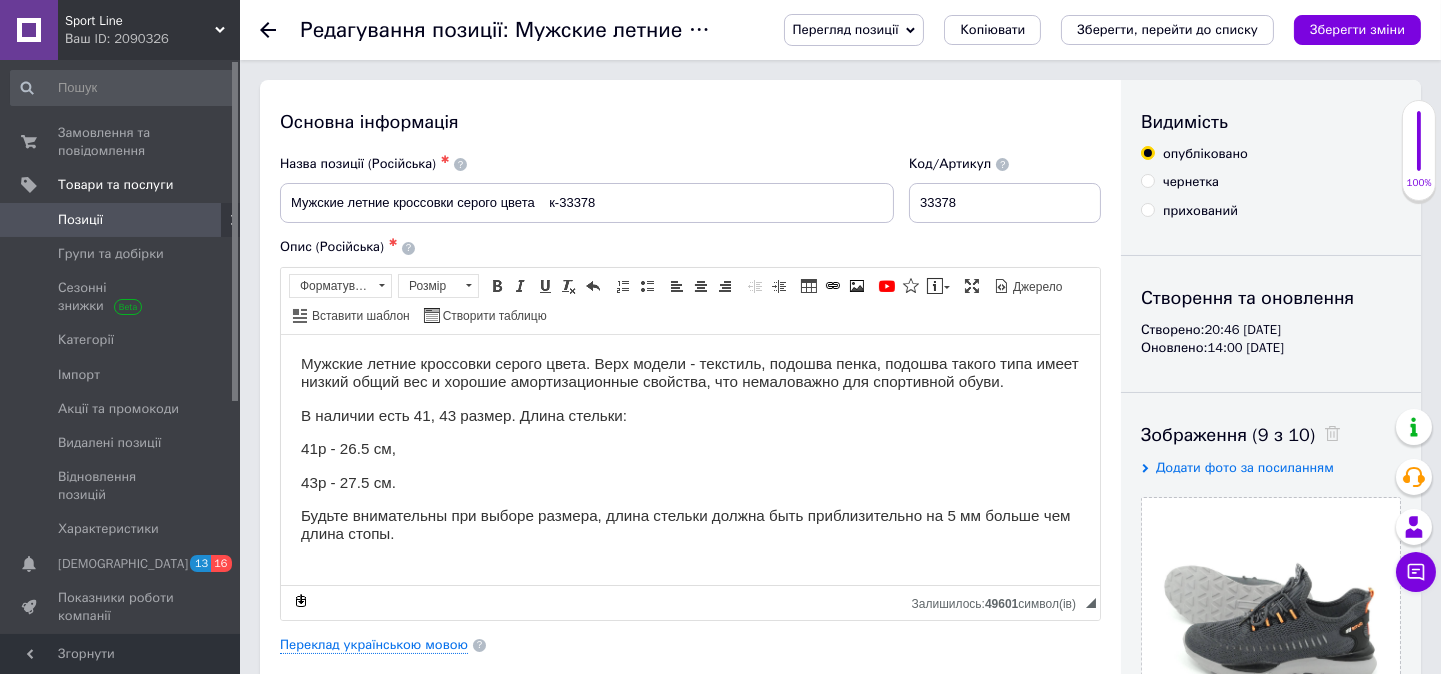 click on "В наличии есть 41, 43 размер. Длина стельки:" at bounding box center (689, 415) 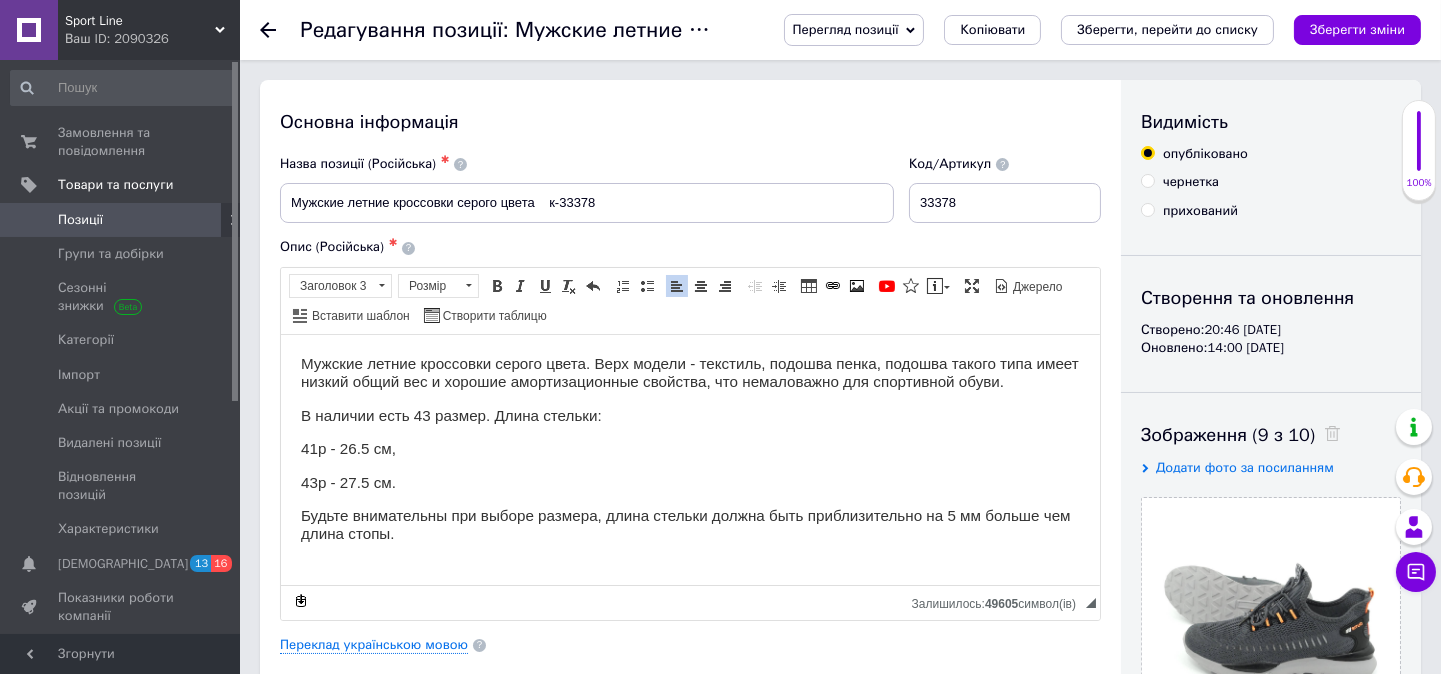 click on "41р - 26.5 см," at bounding box center (689, 448) 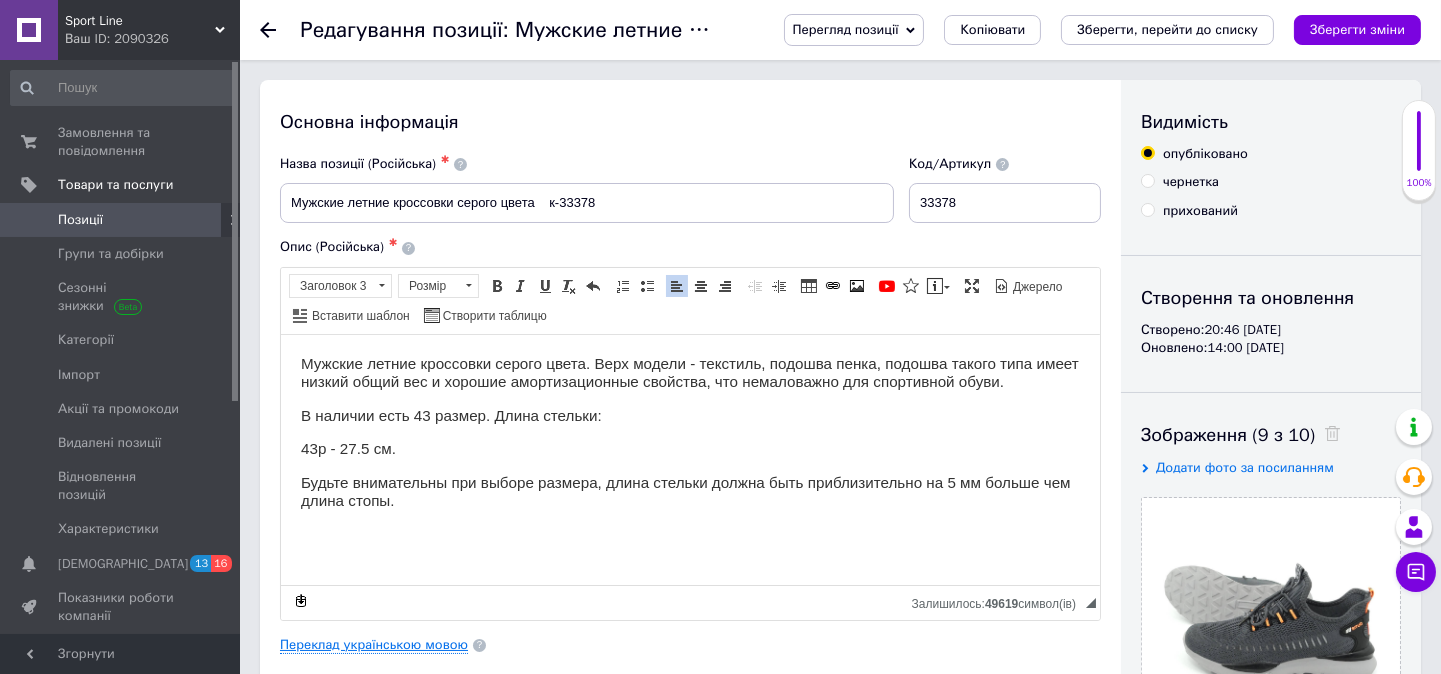 click on "Переклад українською мовою" at bounding box center [374, 645] 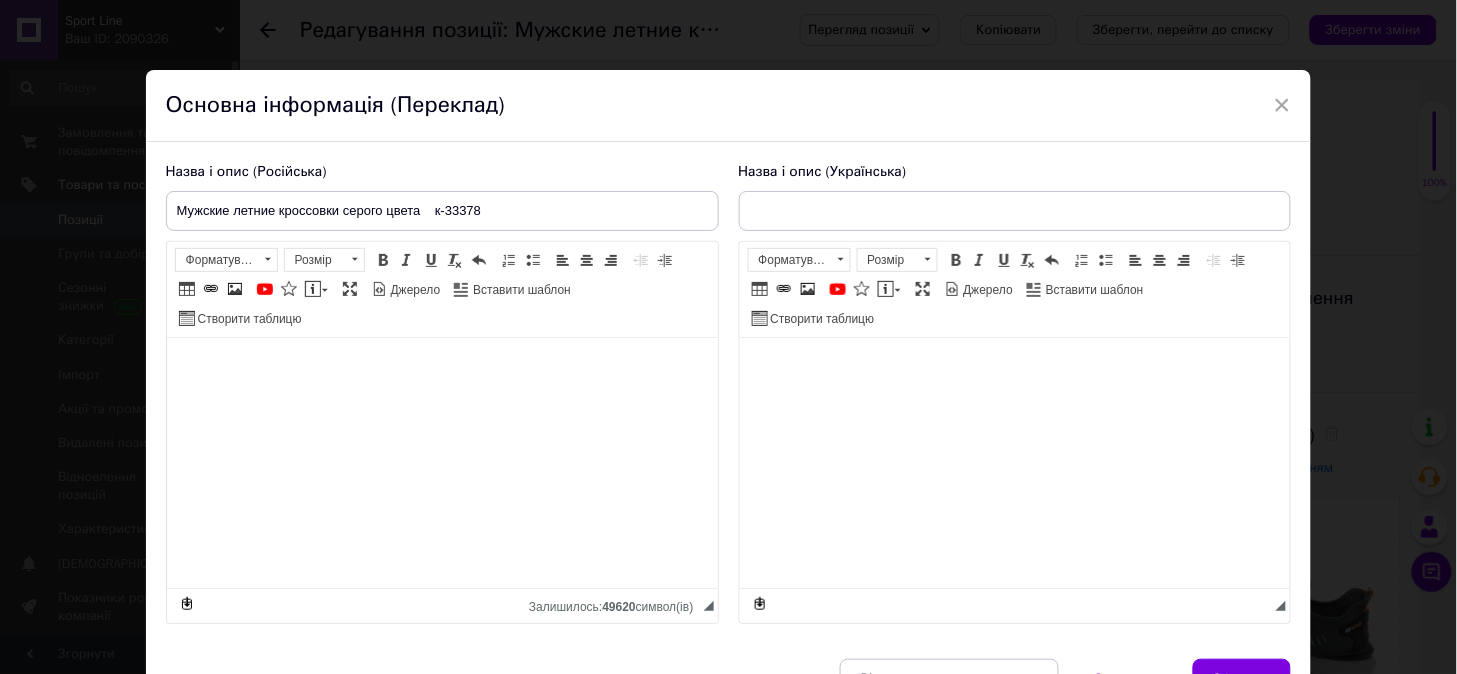 type on "Чоловічі літні кросівки сірого кольору  к-33378" 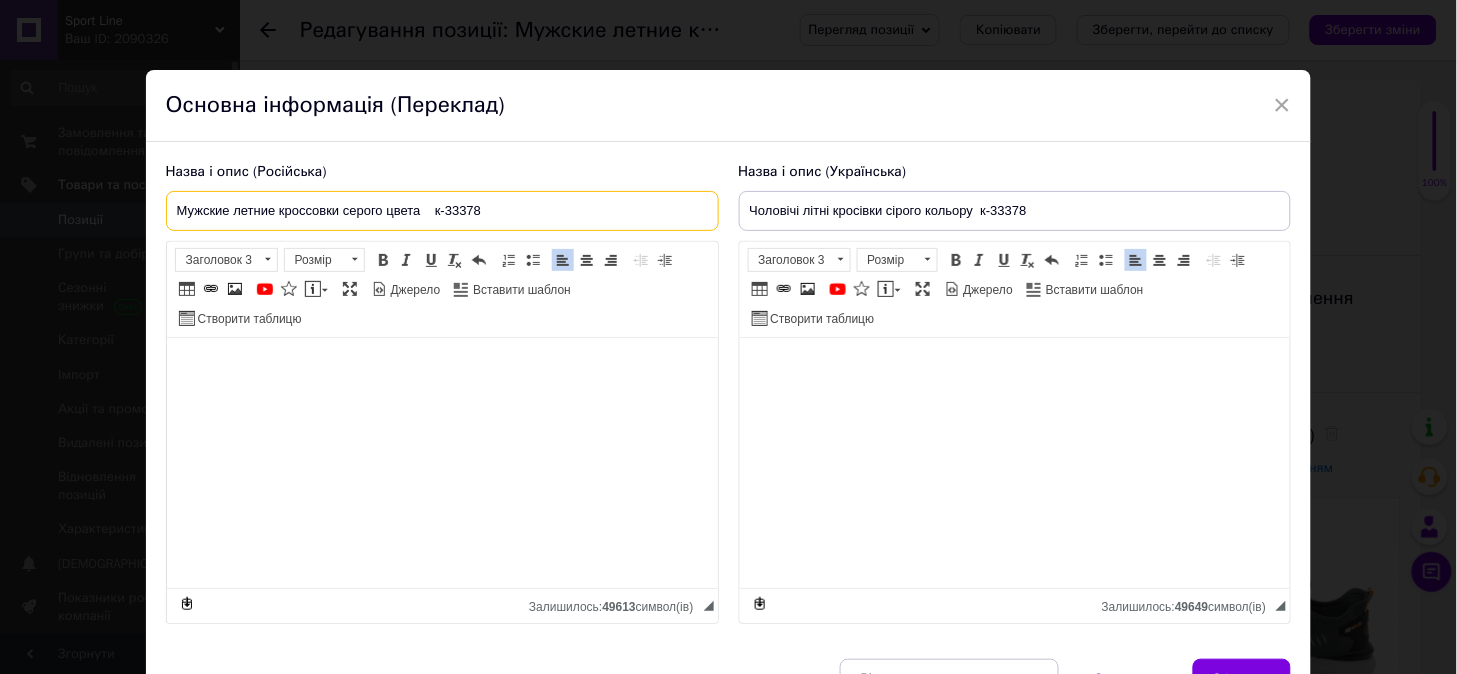 click on "Мужские летние кроссовки серого цвета    к-33378" at bounding box center (442, 211) 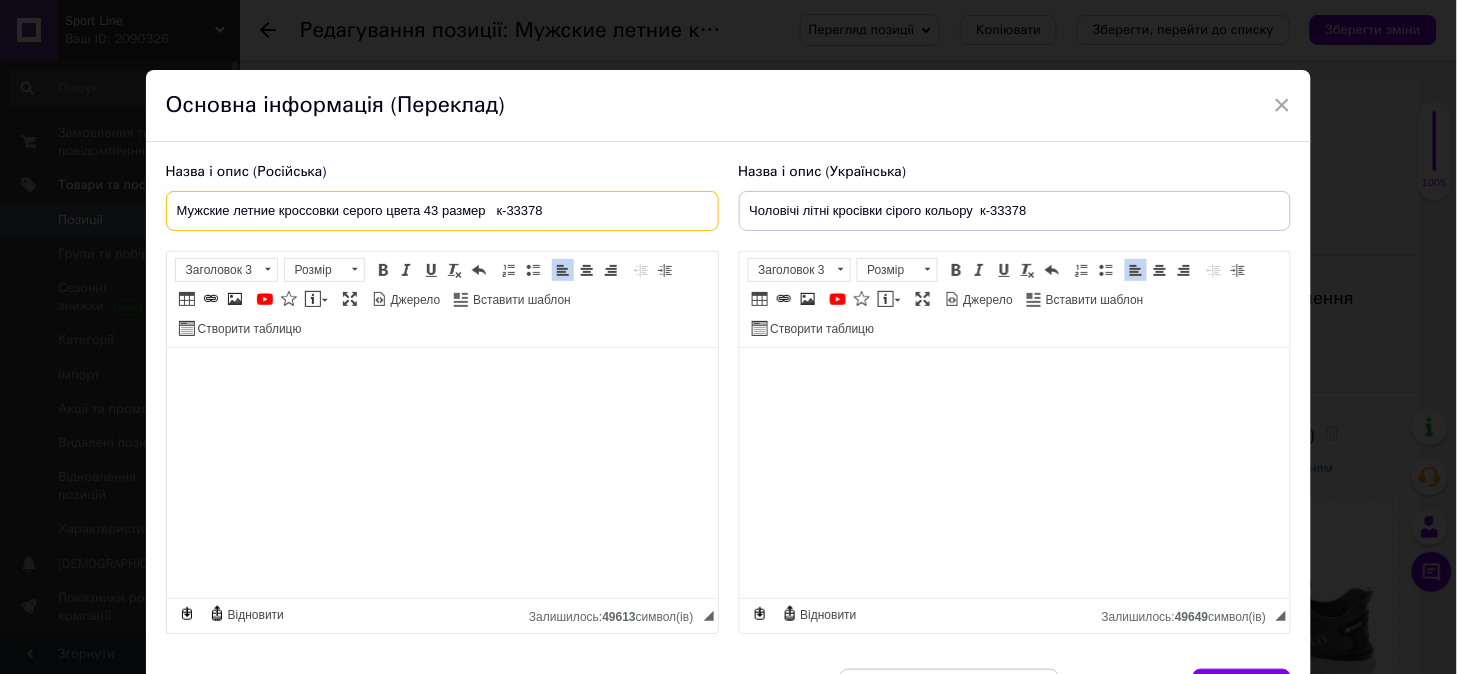 type on "Мужские летние кроссовки серого цвета 43 размер   к-33378" 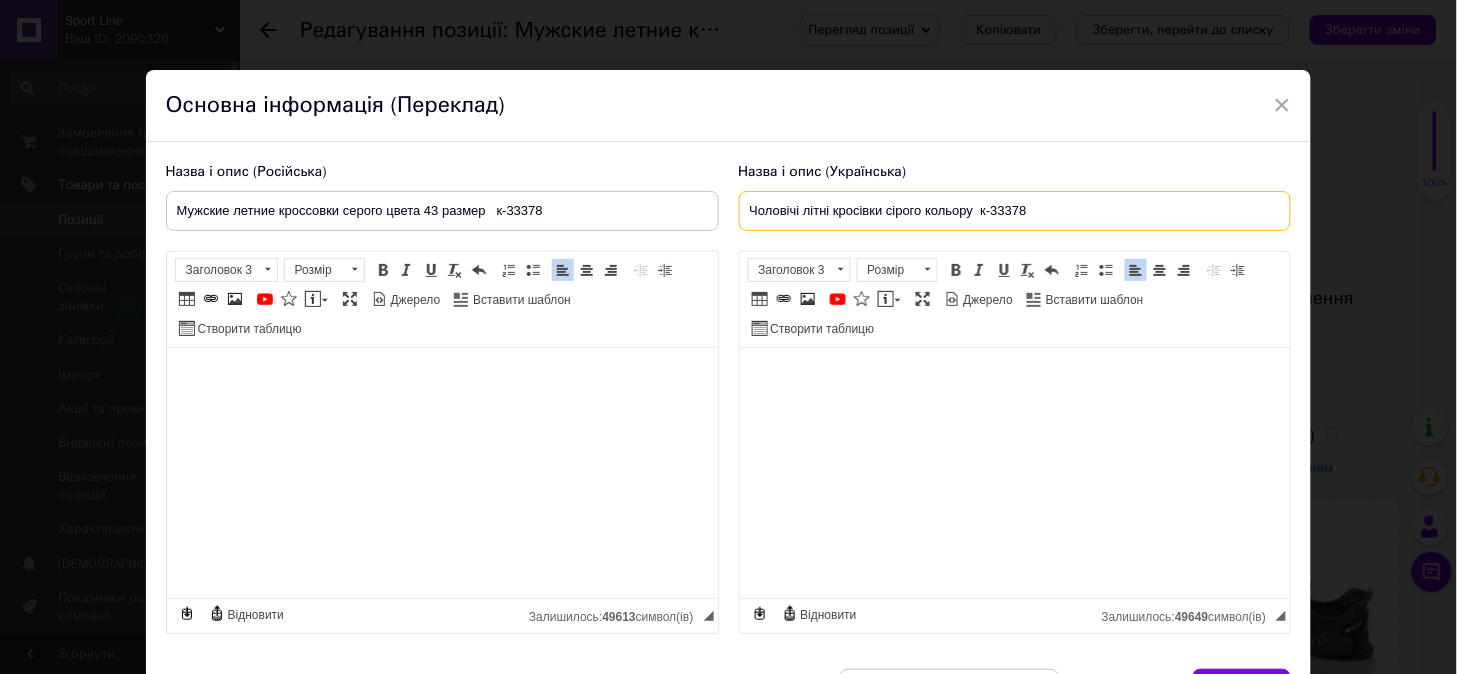 drag, startPoint x: 974, startPoint y: 210, endPoint x: 966, endPoint y: 301, distance: 91.350975 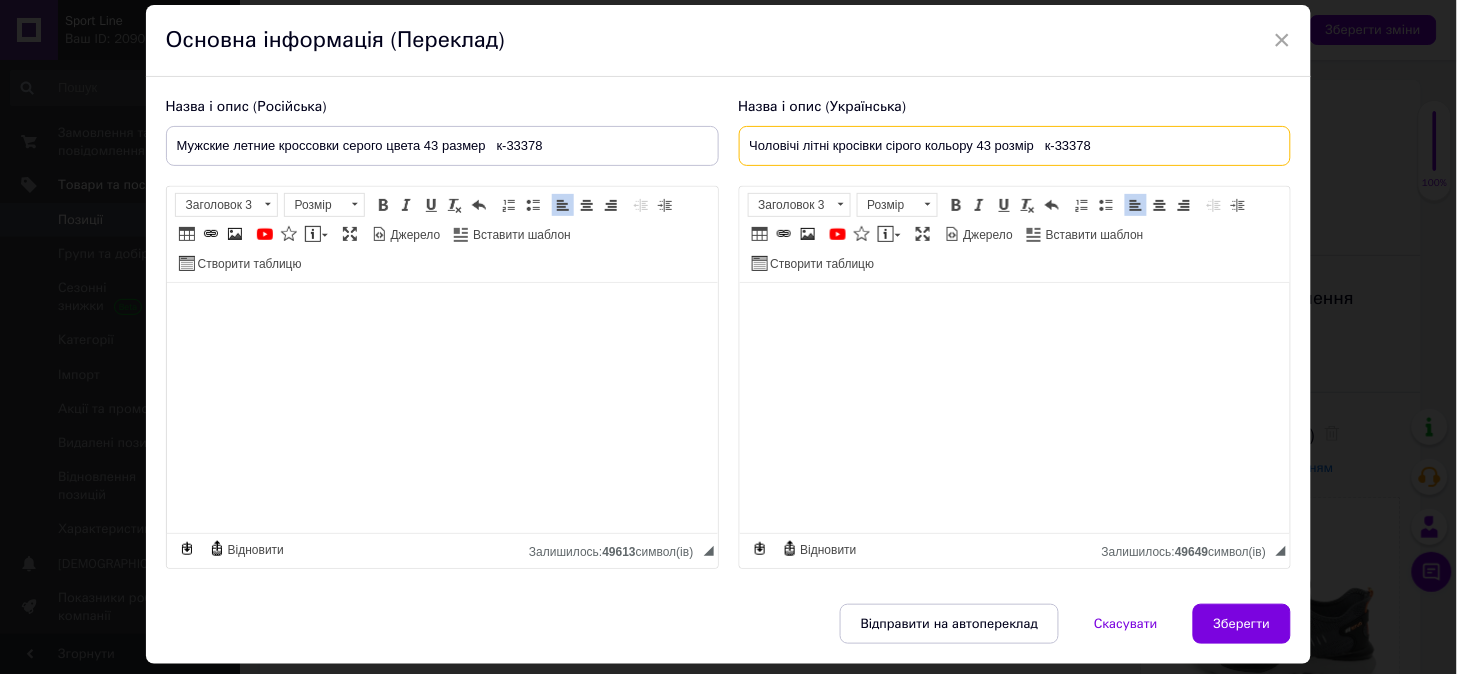 scroll, scrollTop: 126, scrollLeft: 0, axis: vertical 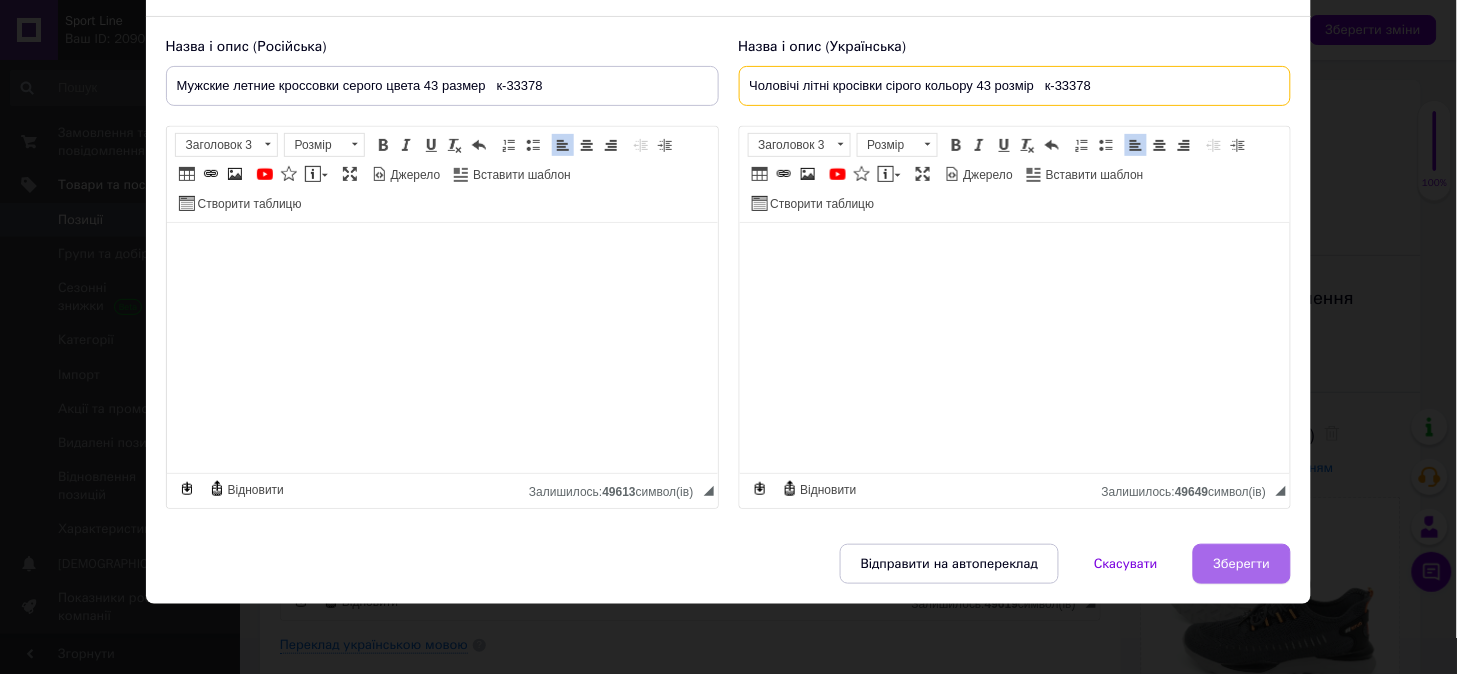type on "Чоловічі літні кросівки сірого кольору 43 розмір   к-33378" 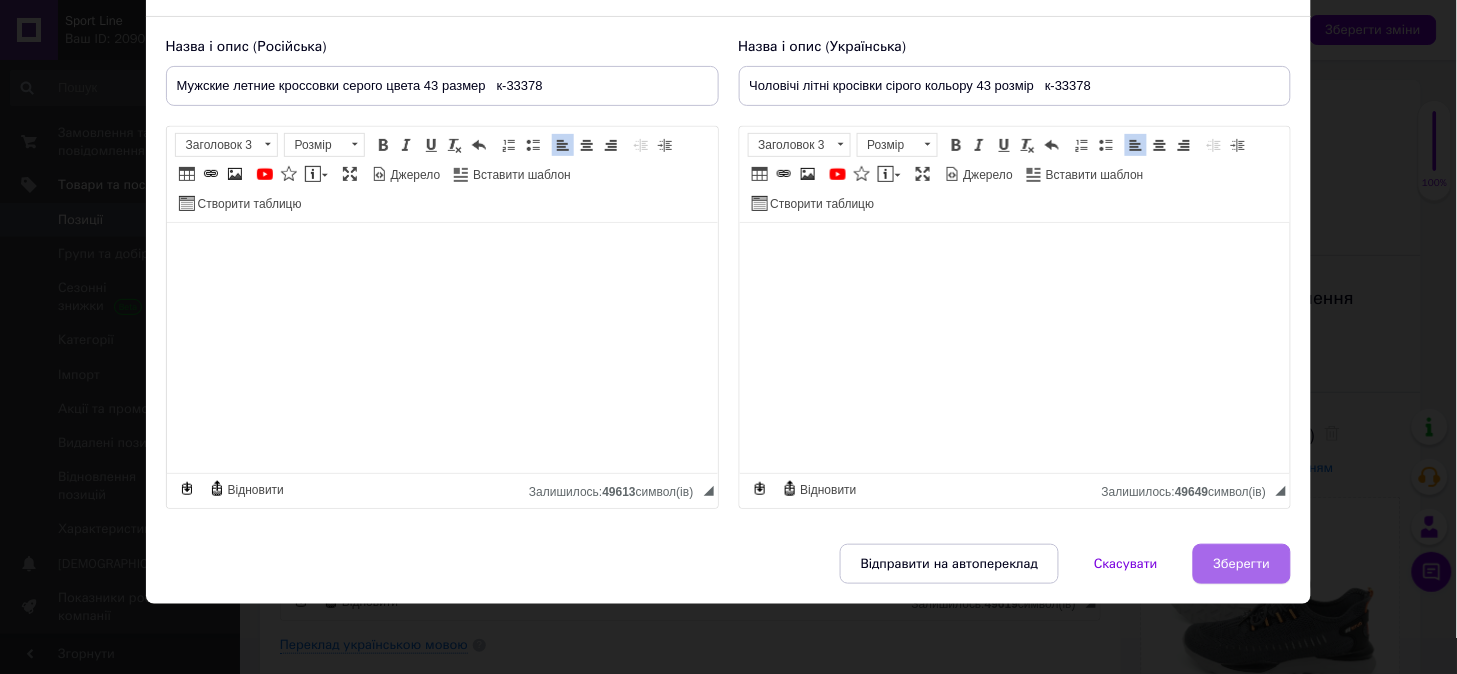 click on "Зберегти" at bounding box center (1242, 564) 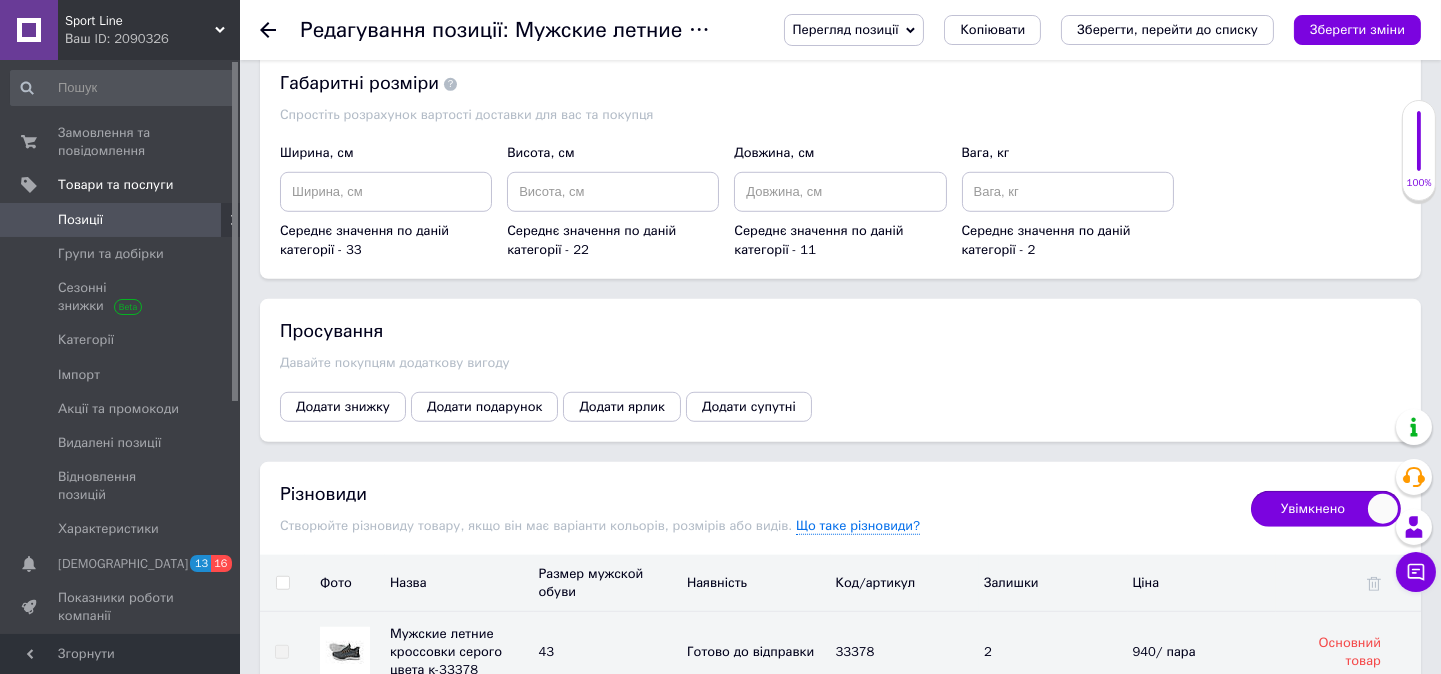 scroll, scrollTop: 2222, scrollLeft: 0, axis: vertical 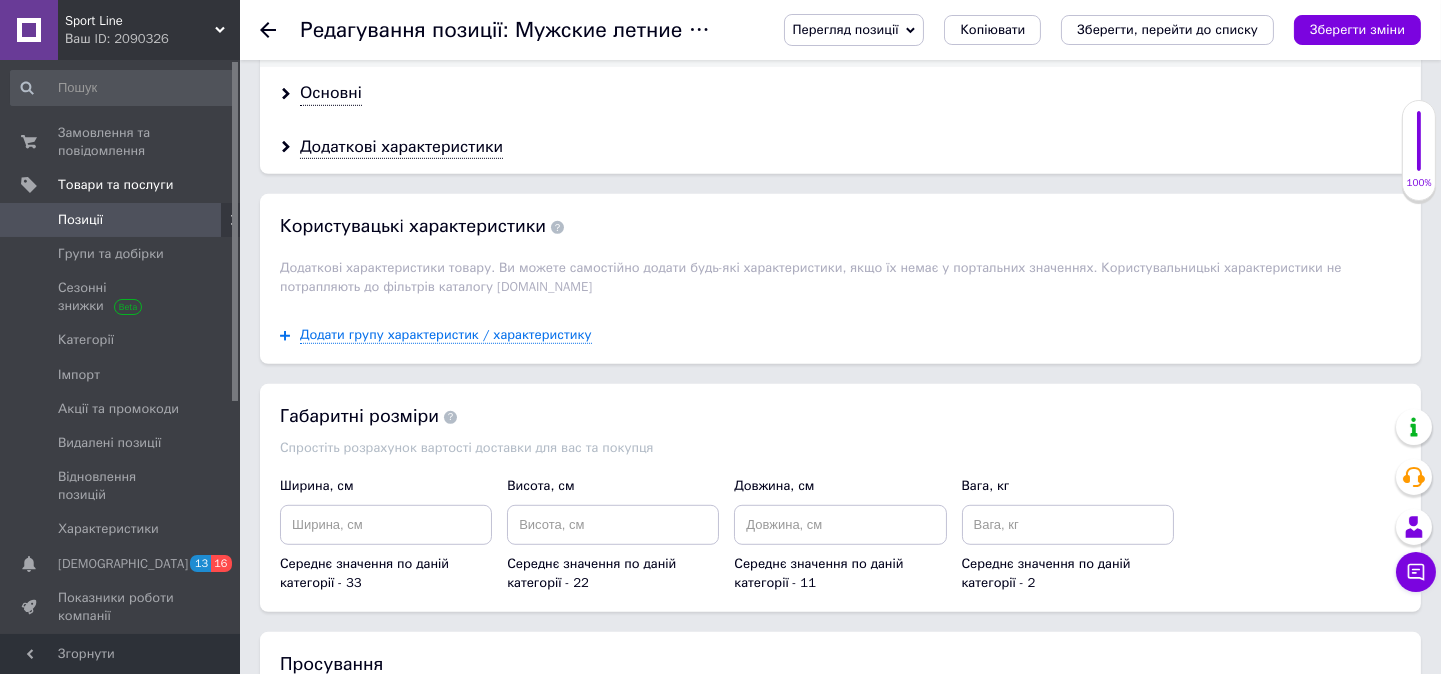 drag, startPoint x: 327, startPoint y: 287, endPoint x: 363, endPoint y: 306, distance: 40.706264 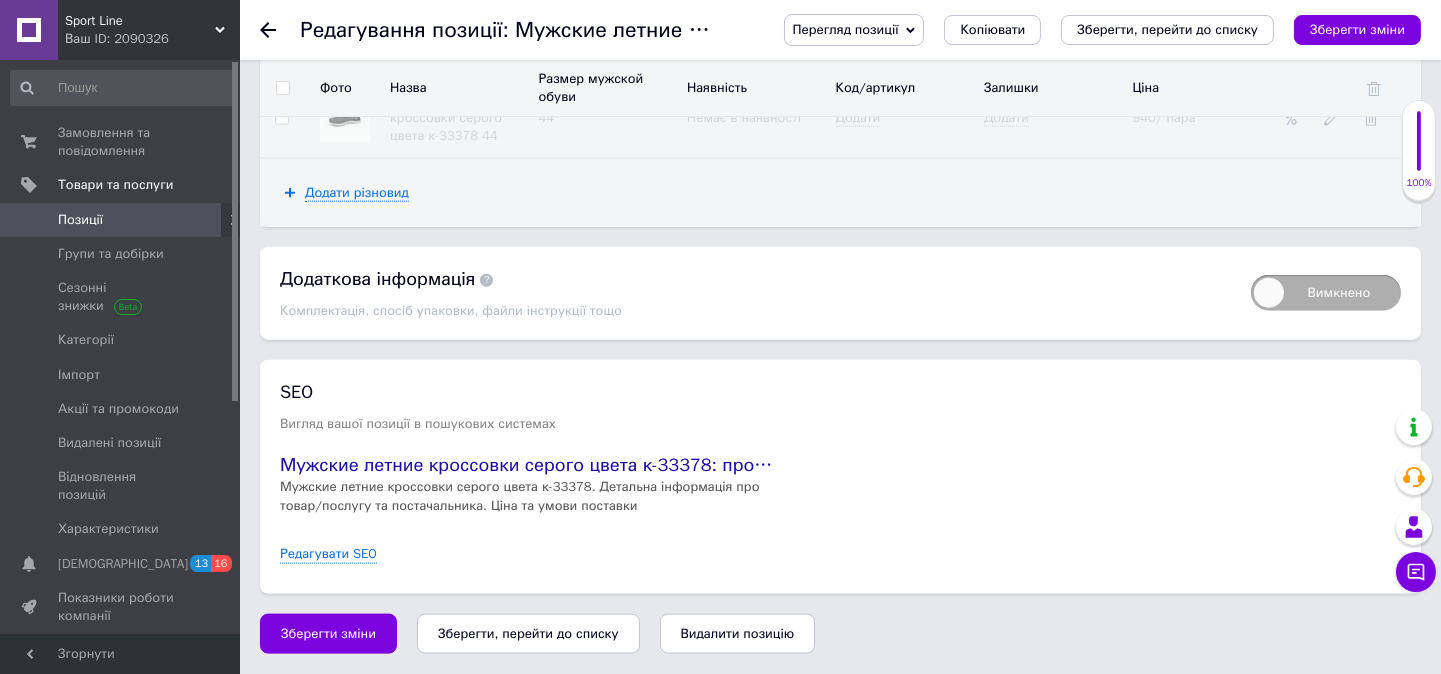 scroll, scrollTop: 4235, scrollLeft: 0, axis: vertical 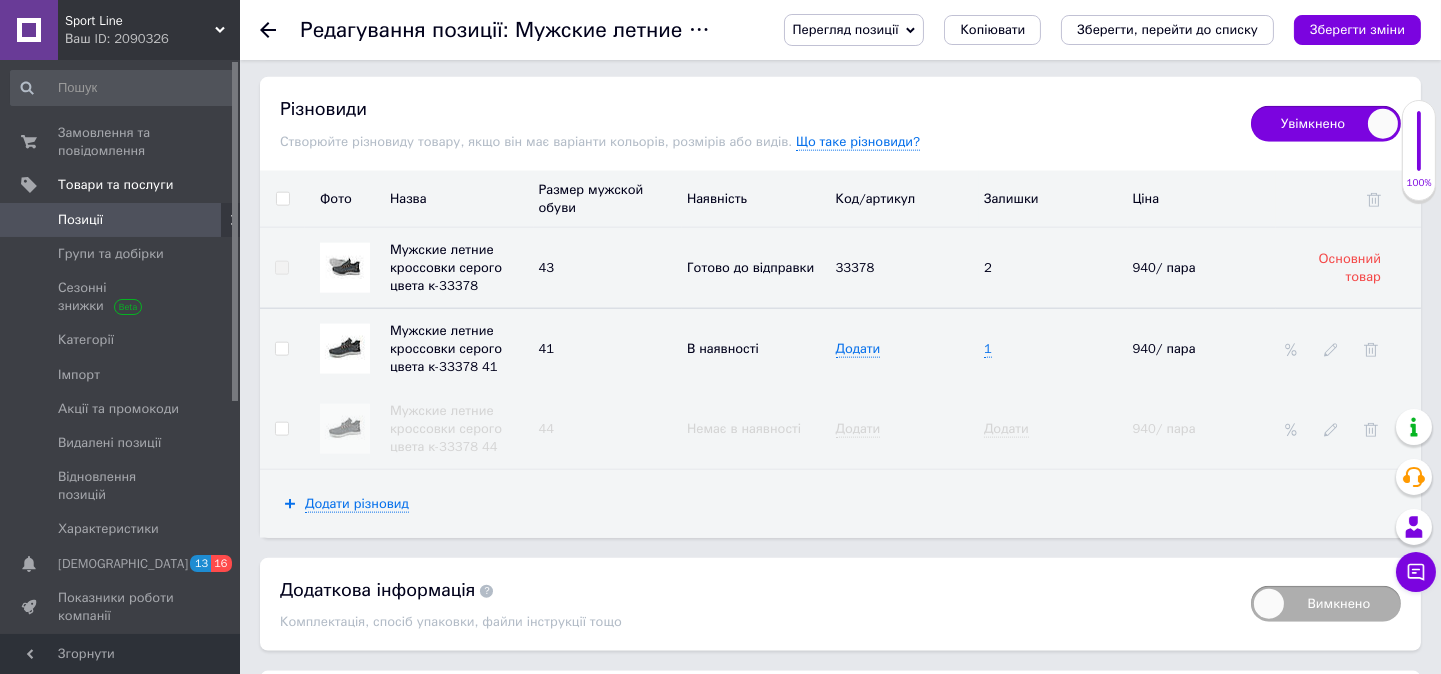 click at bounding box center (281, 349) 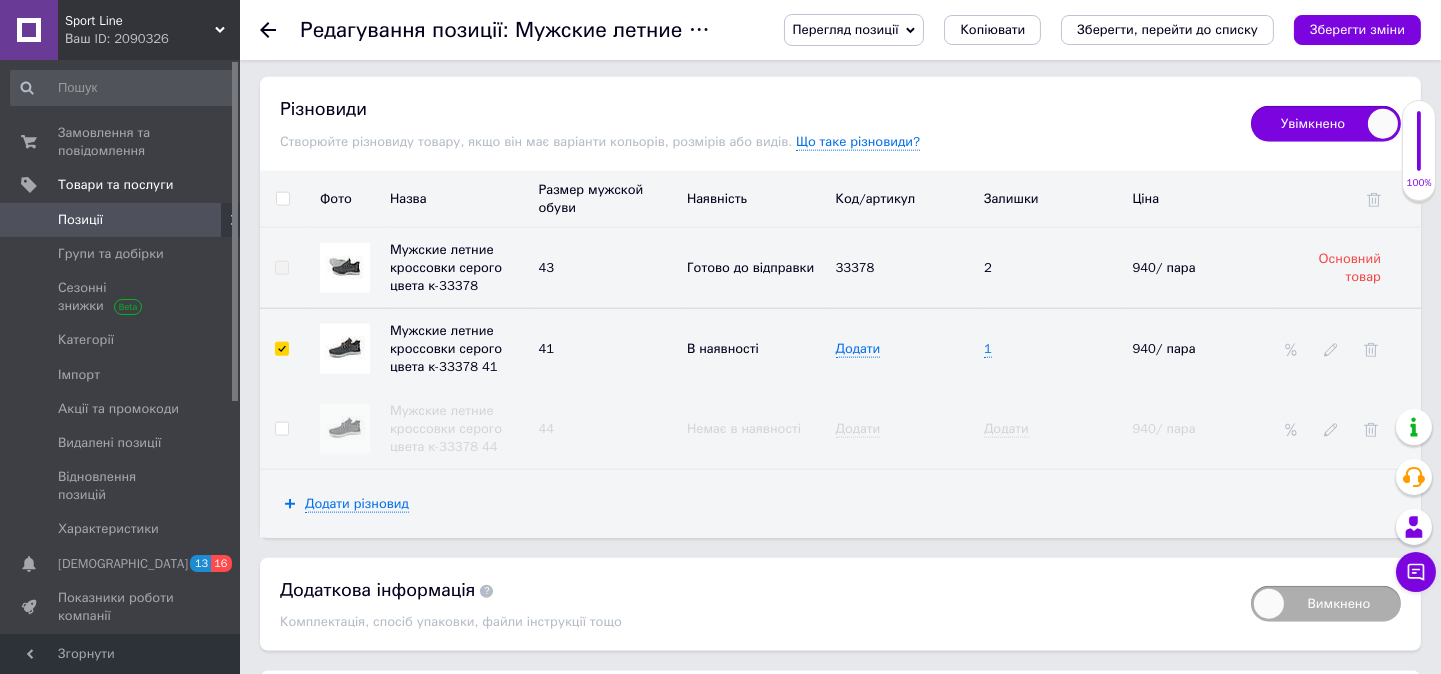 checkbox on "true" 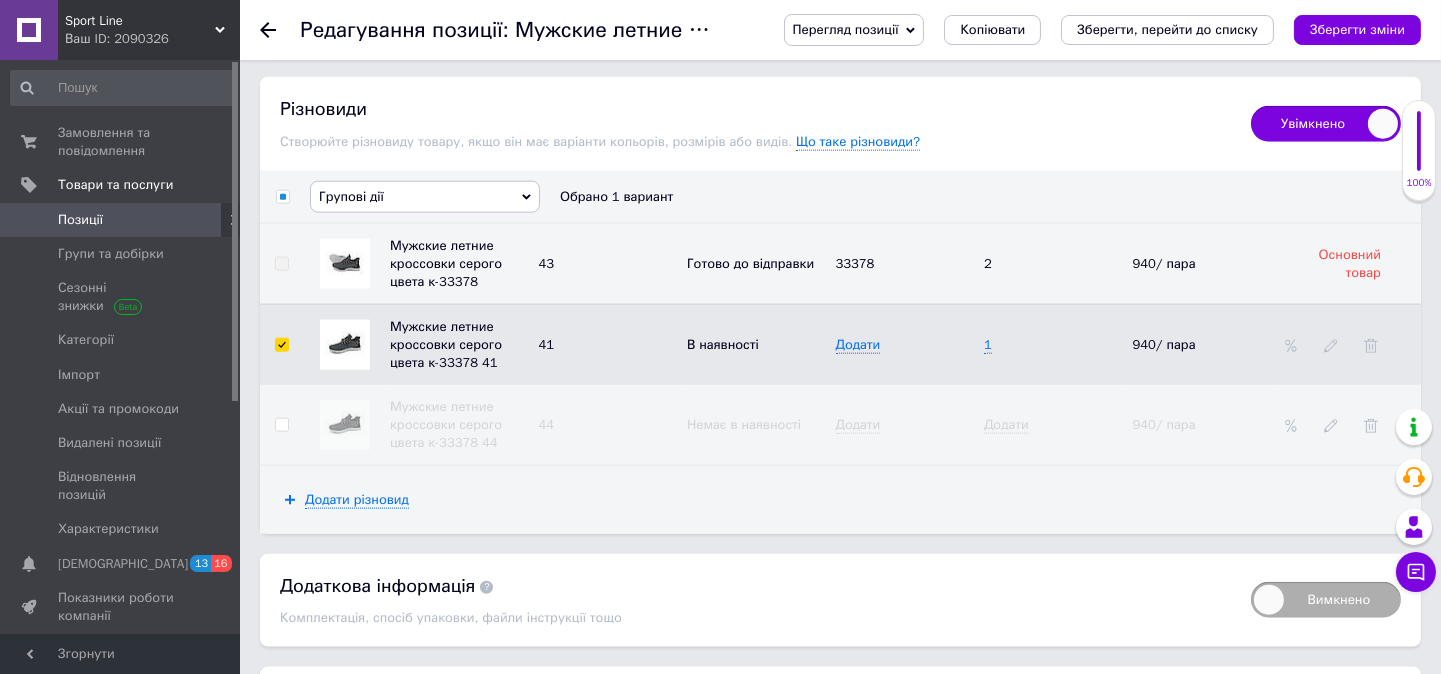 click on "Групові дії" at bounding box center (351, 196) 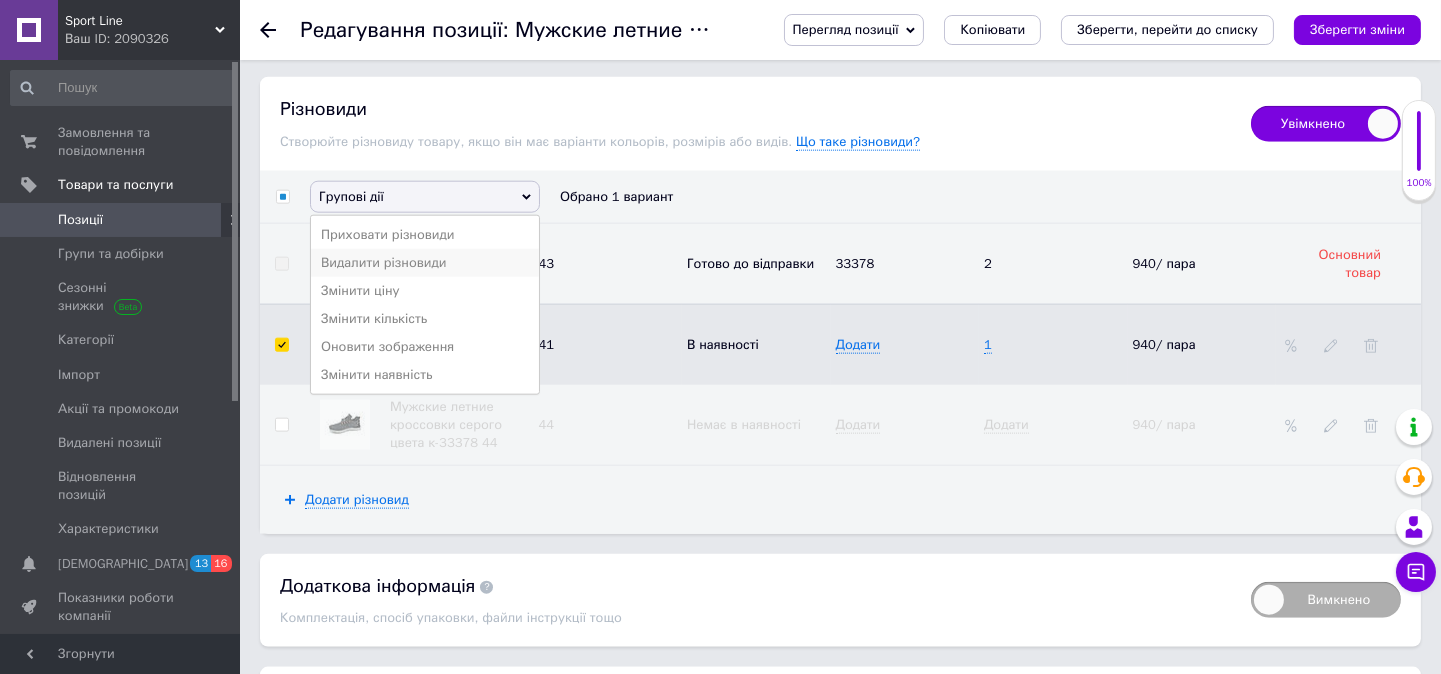 click on "Видалити різновиди" at bounding box center (425, 263) 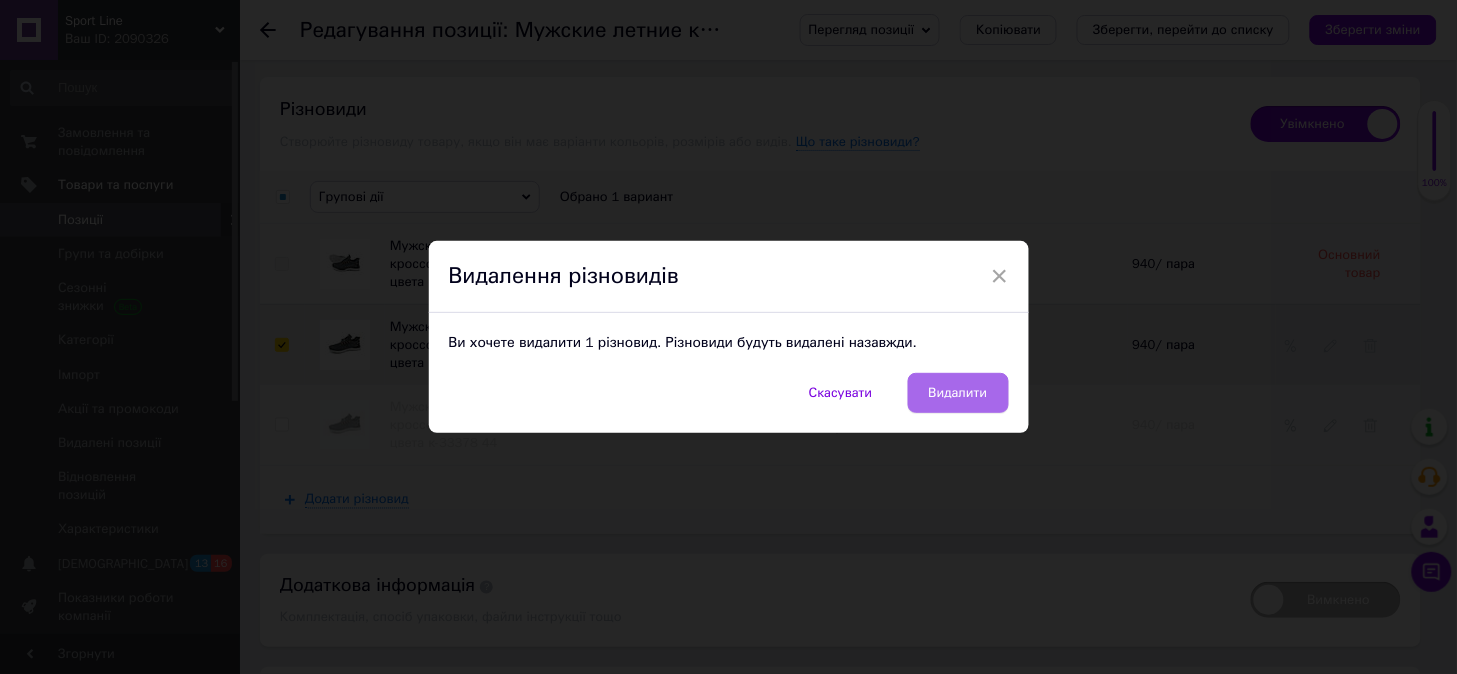 click on "Видалити" at bounding box center [958, 393] 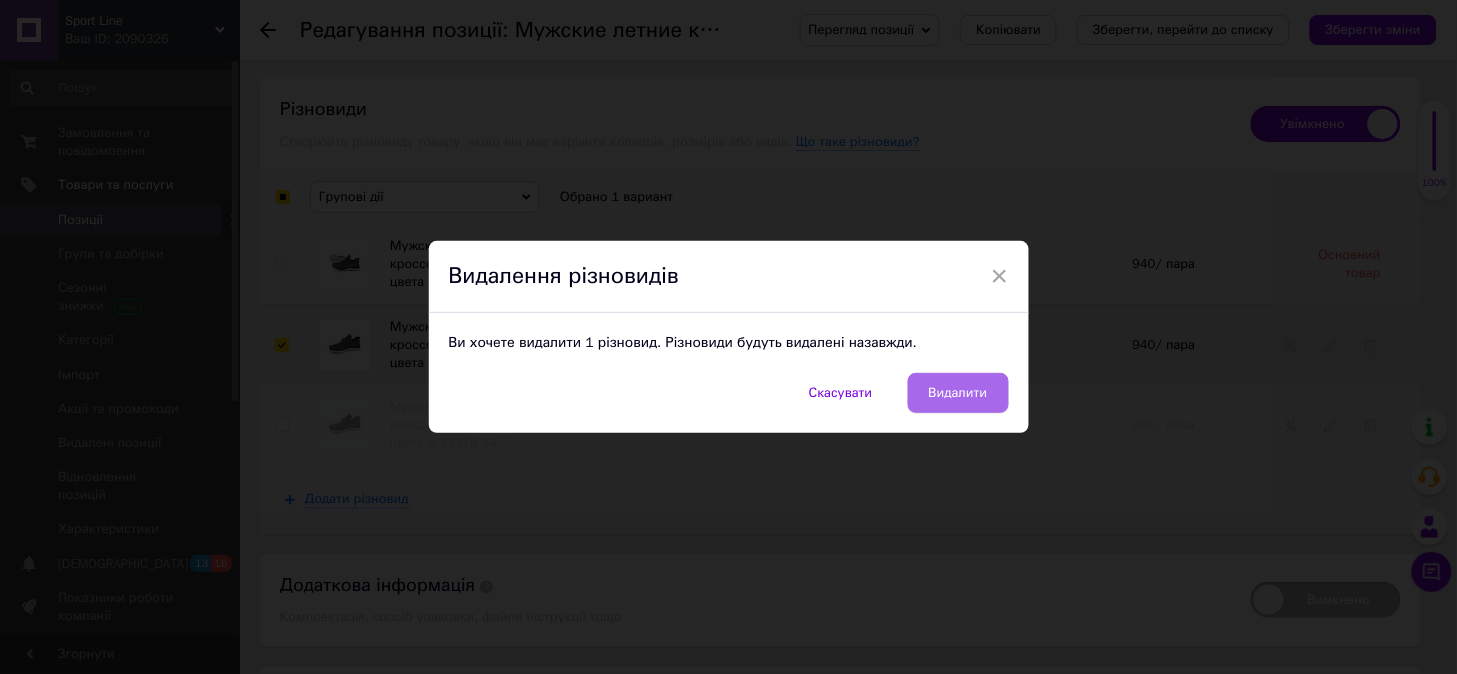 checkbox on "true" 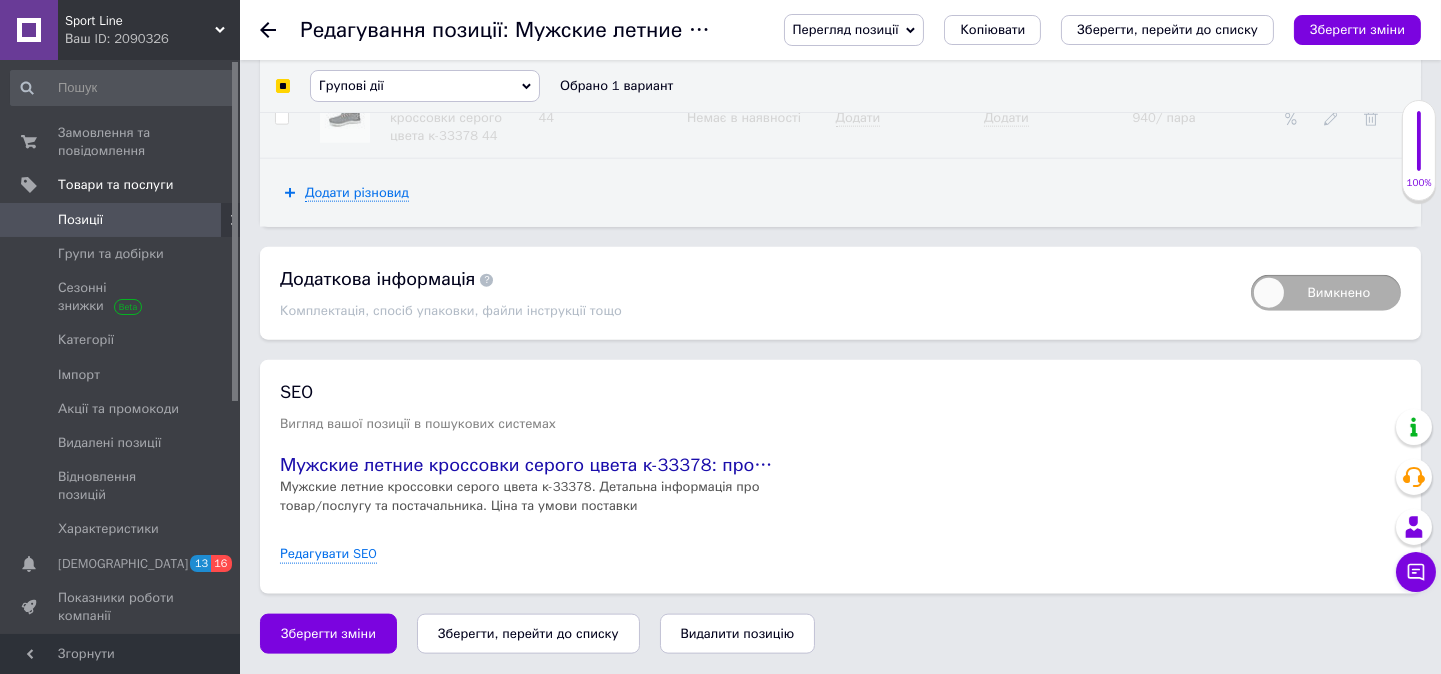 scroll, scrollTop: 4600, scrollLeft: 0, axis: vertical 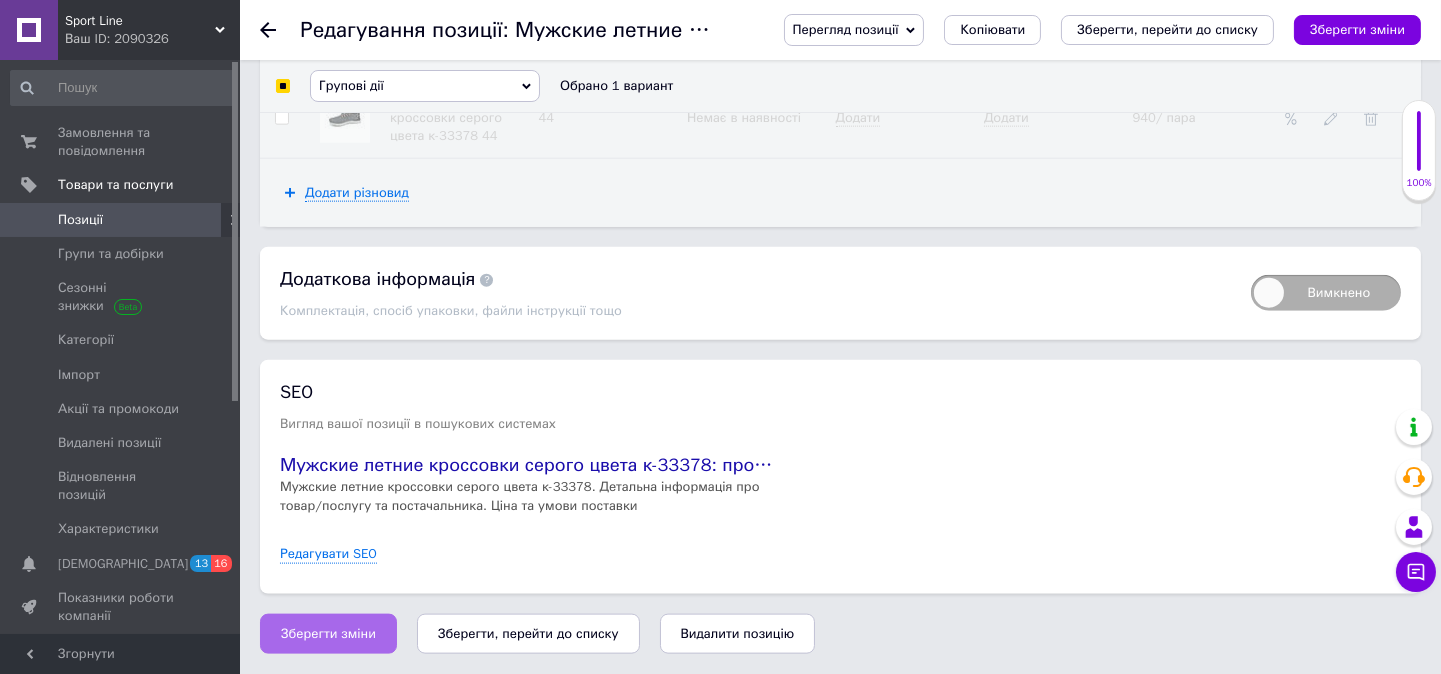 click on "Зберегти зміни" at bounding box center [328, 634] 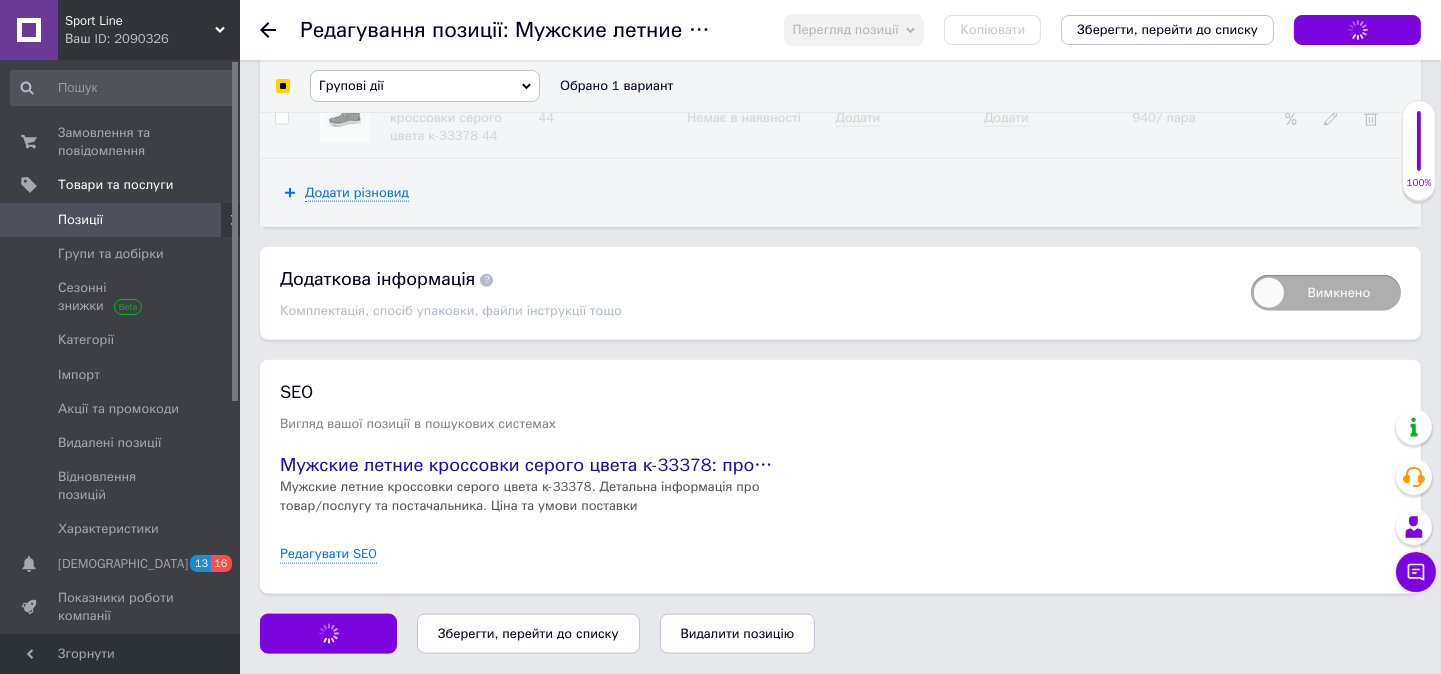 checkbox on "false" 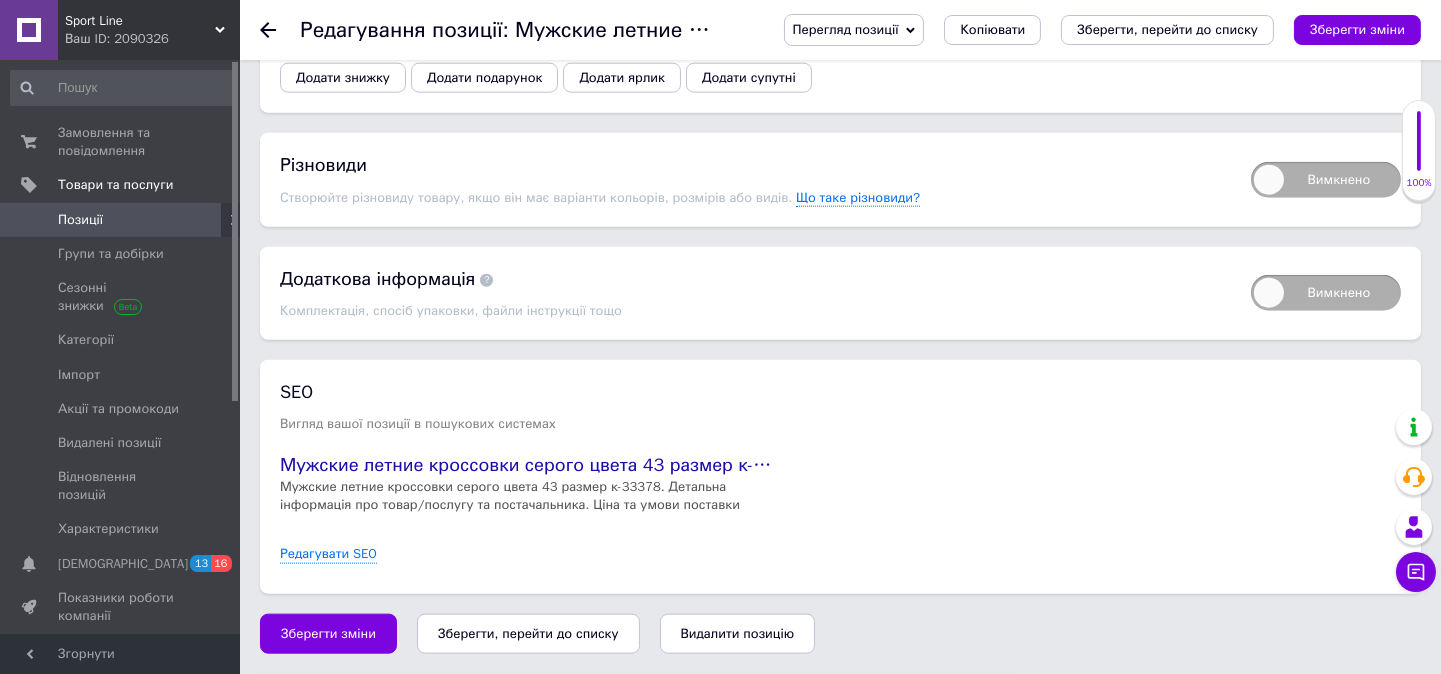 scroll, scrollTop: 4370, scrollLeft: 0, axis: vertical 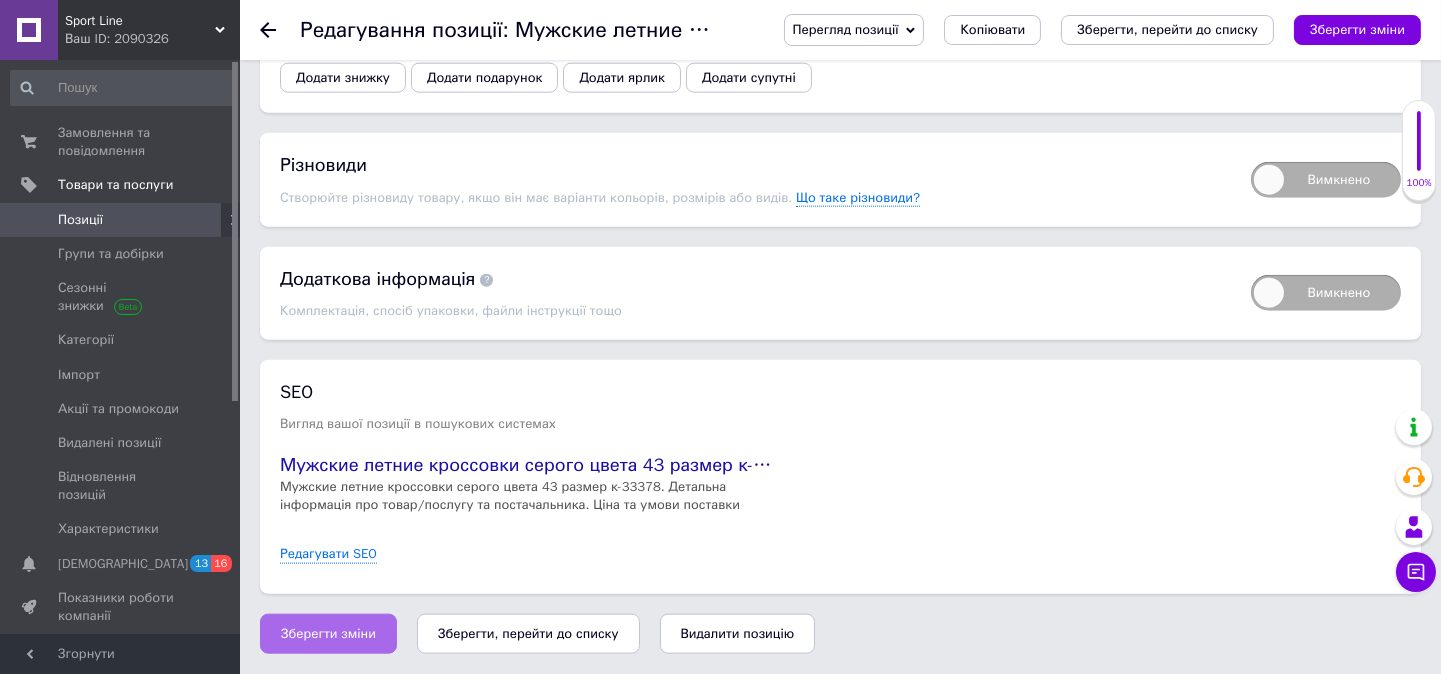 click on "Зберегти зміни" at bounding box center [328, 634] 